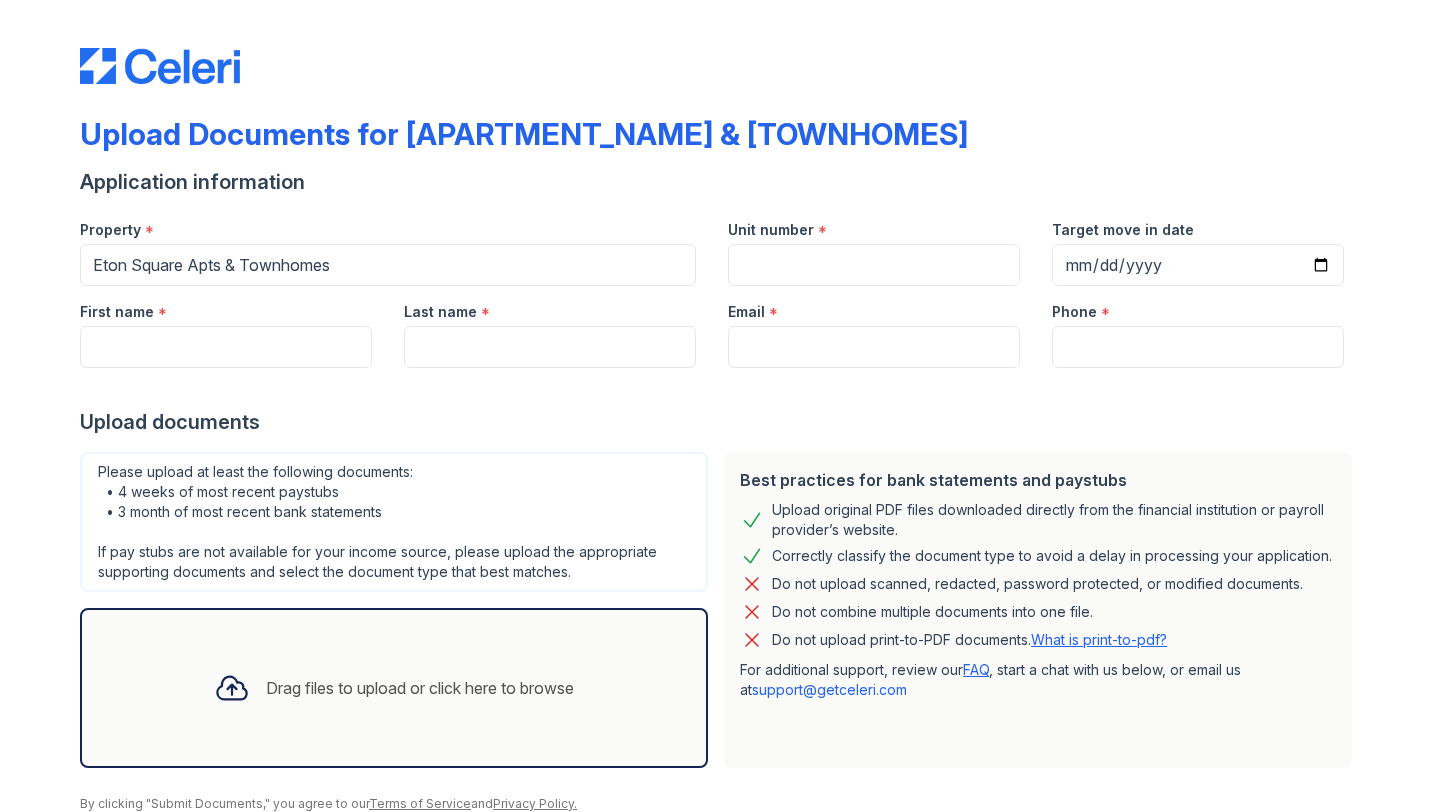 scroll, scrollTop: 0, scrollLeft: 0, axis: both 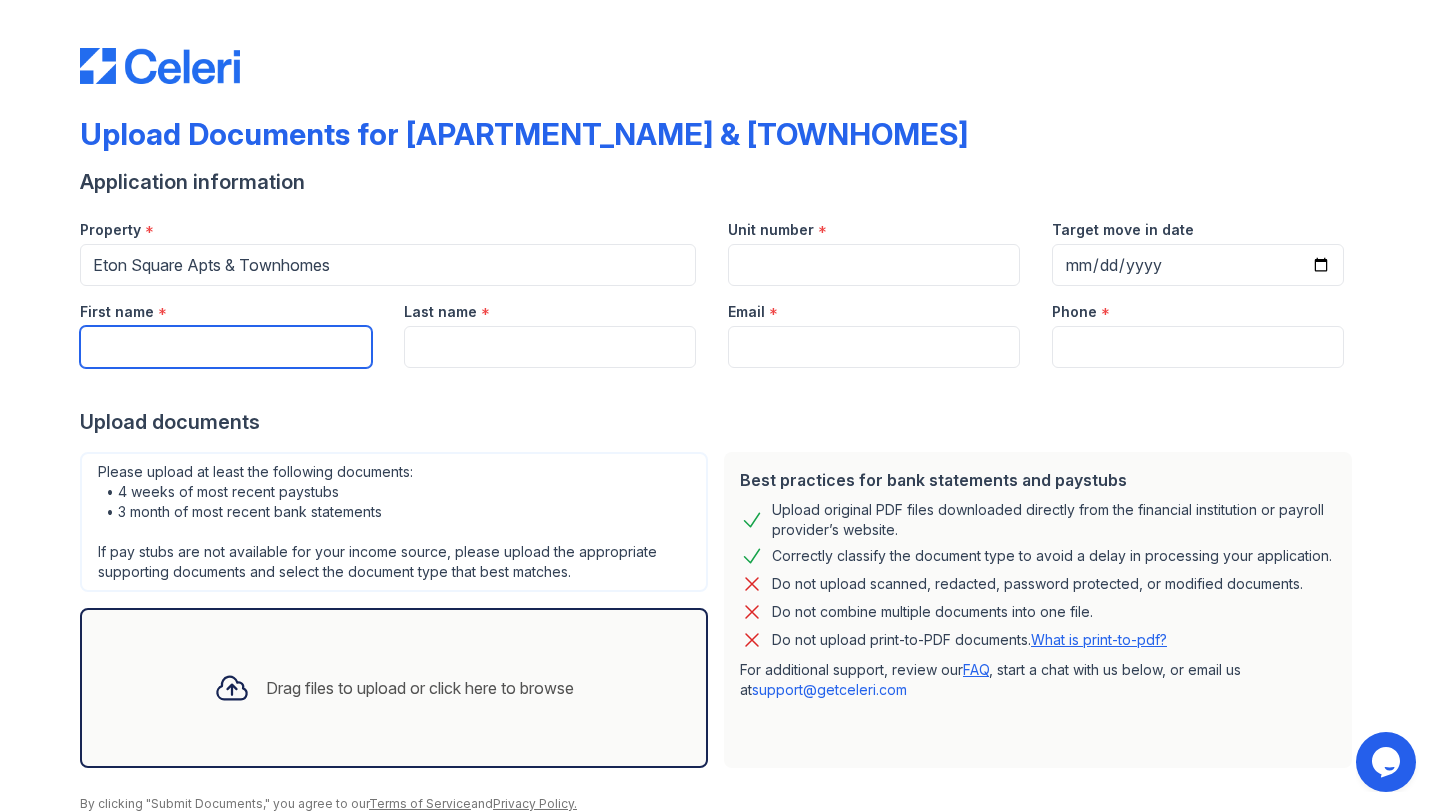 click on "First name" at bounding box center [226, 347] 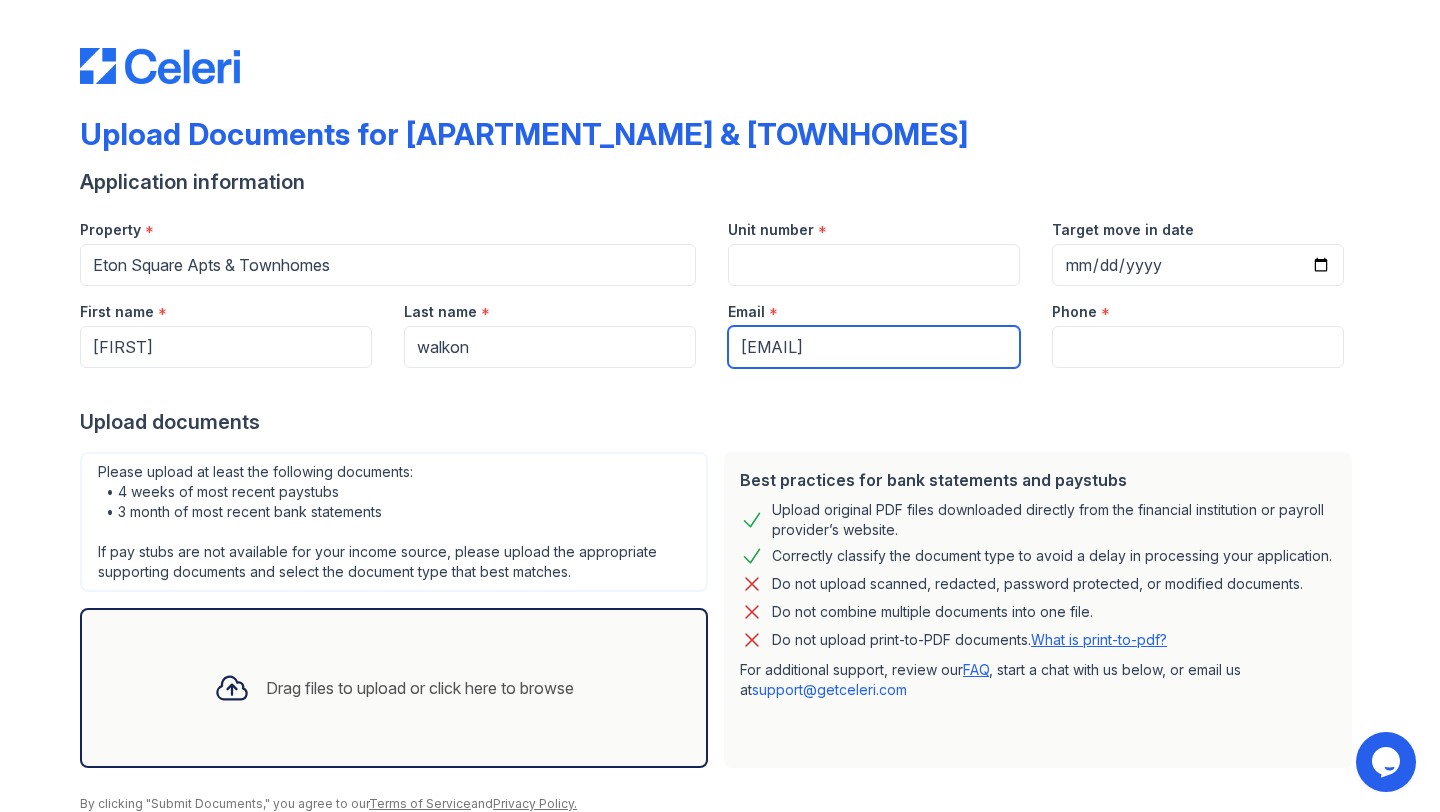 type on "[PHONE]" 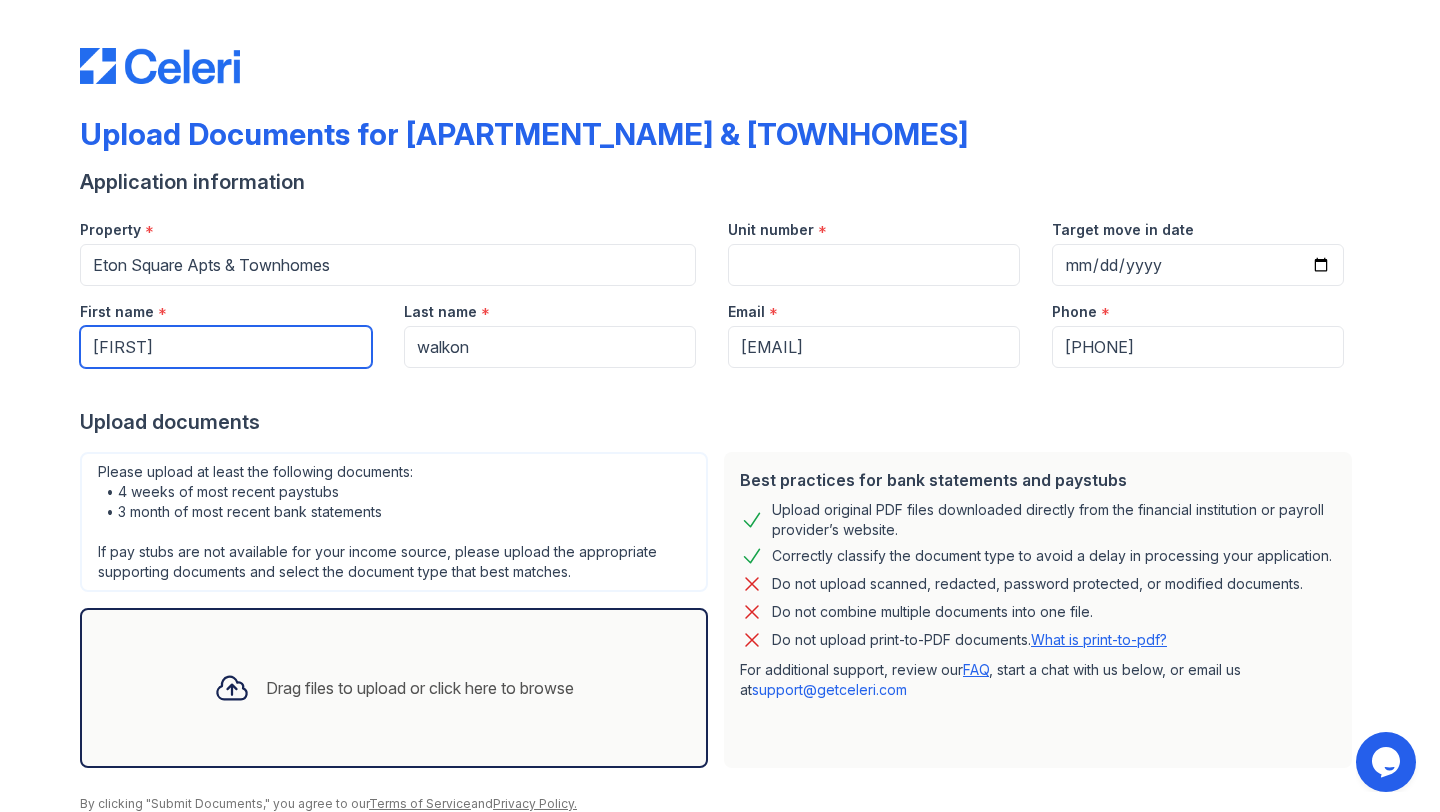 scroll, scrollTop: 80, scrollLeft: 0, axis: vertical 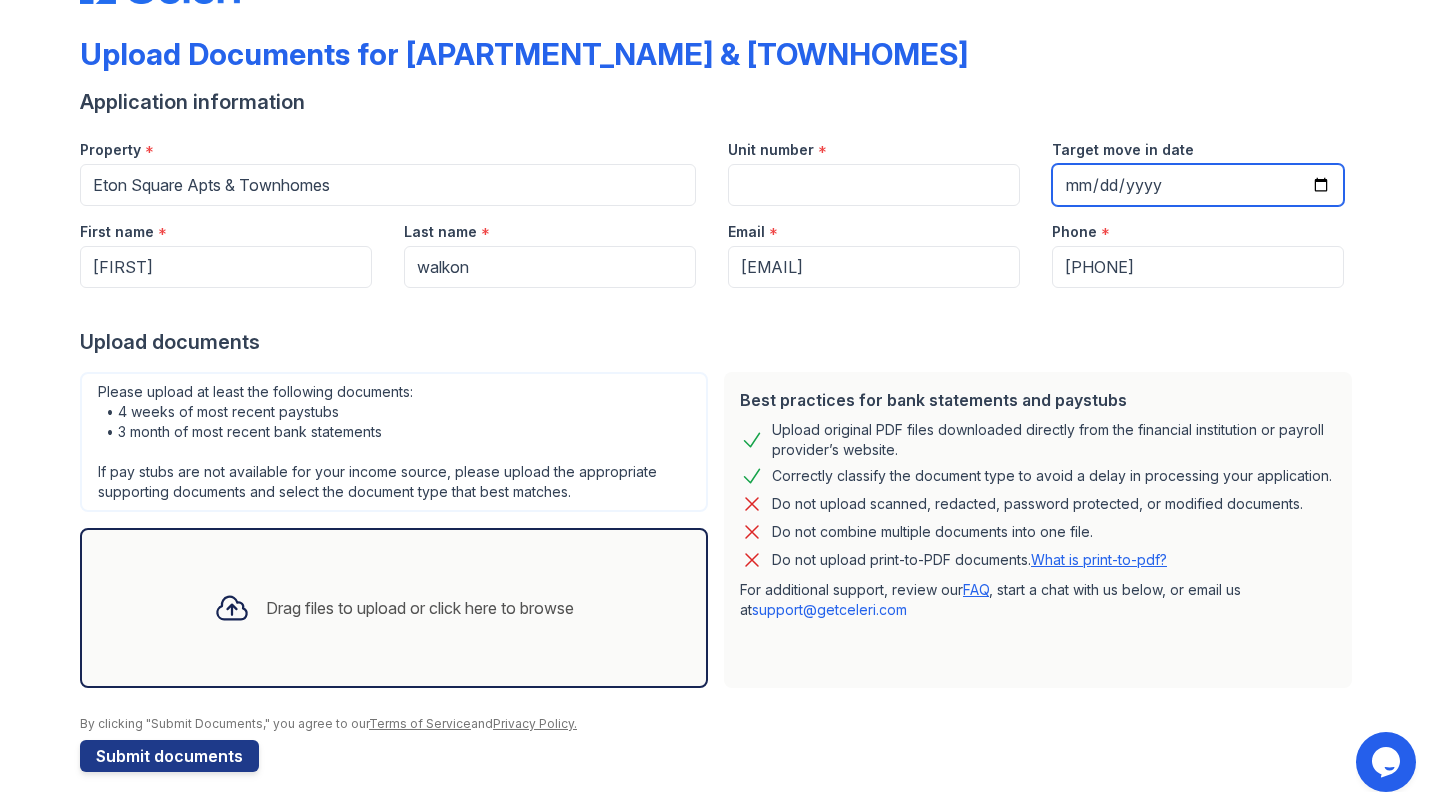 click on "Target move in date" at bounding box center (1198, 185) 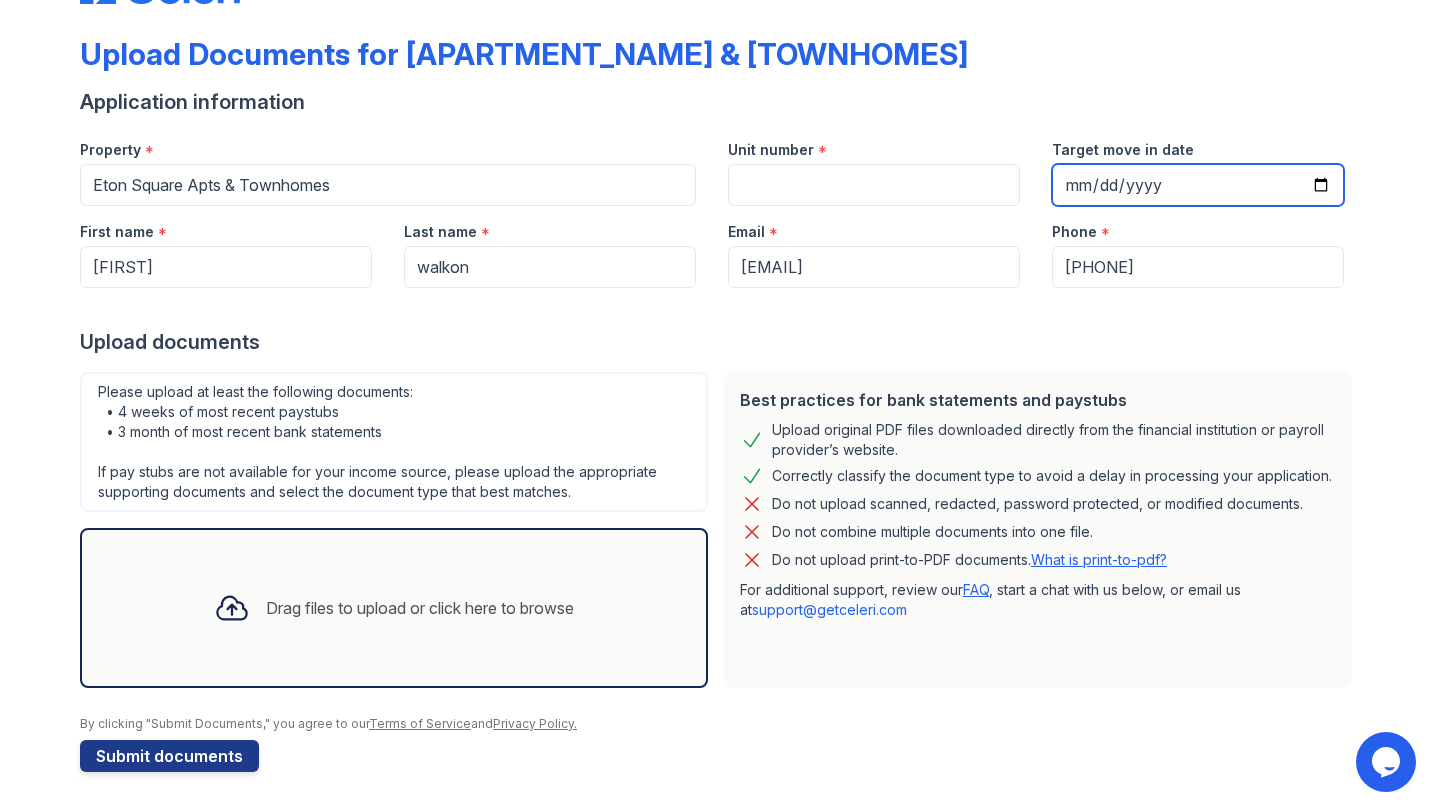 type on "2025-08-15" 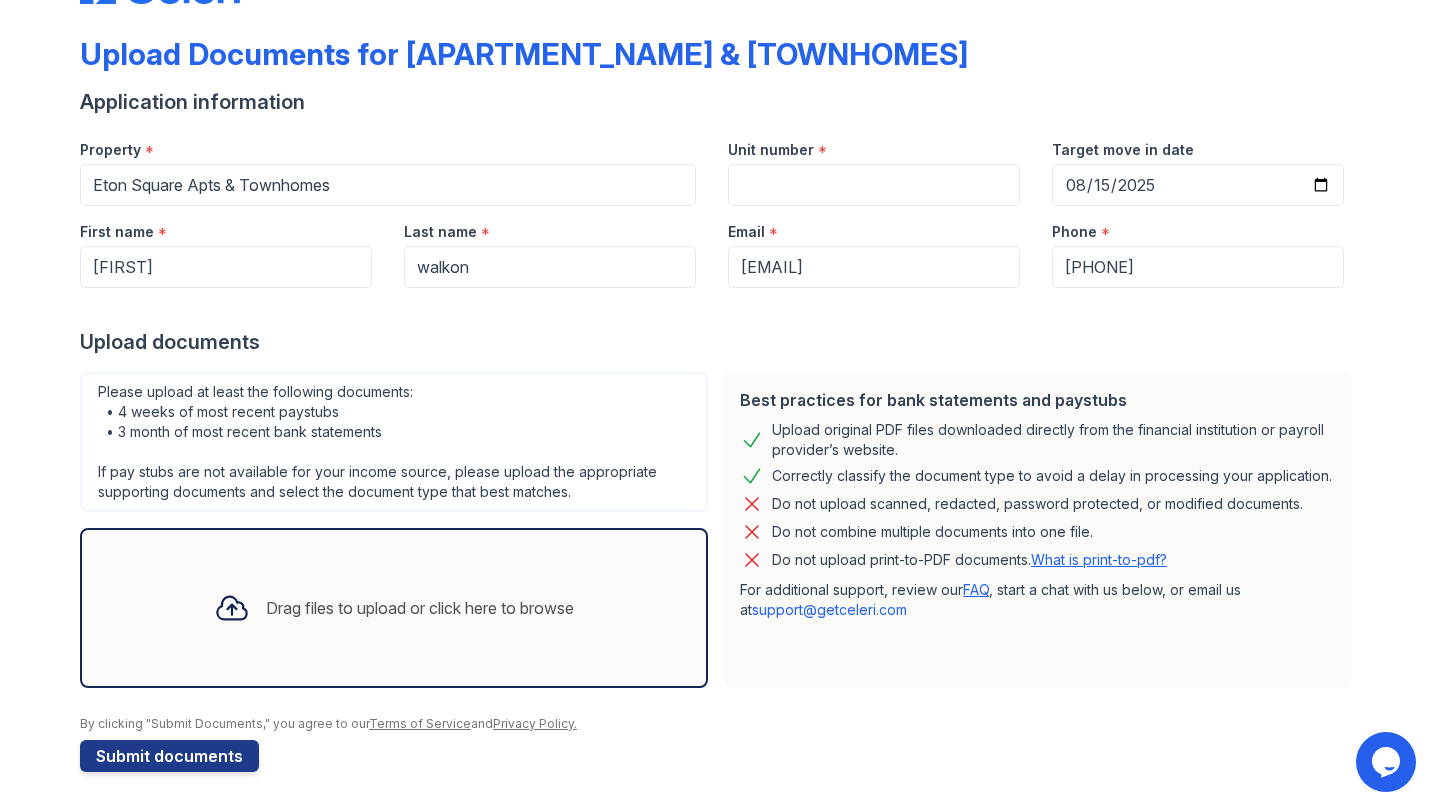 click on "Drag files to upload or click here to browse" at bounding box center (420, 608) 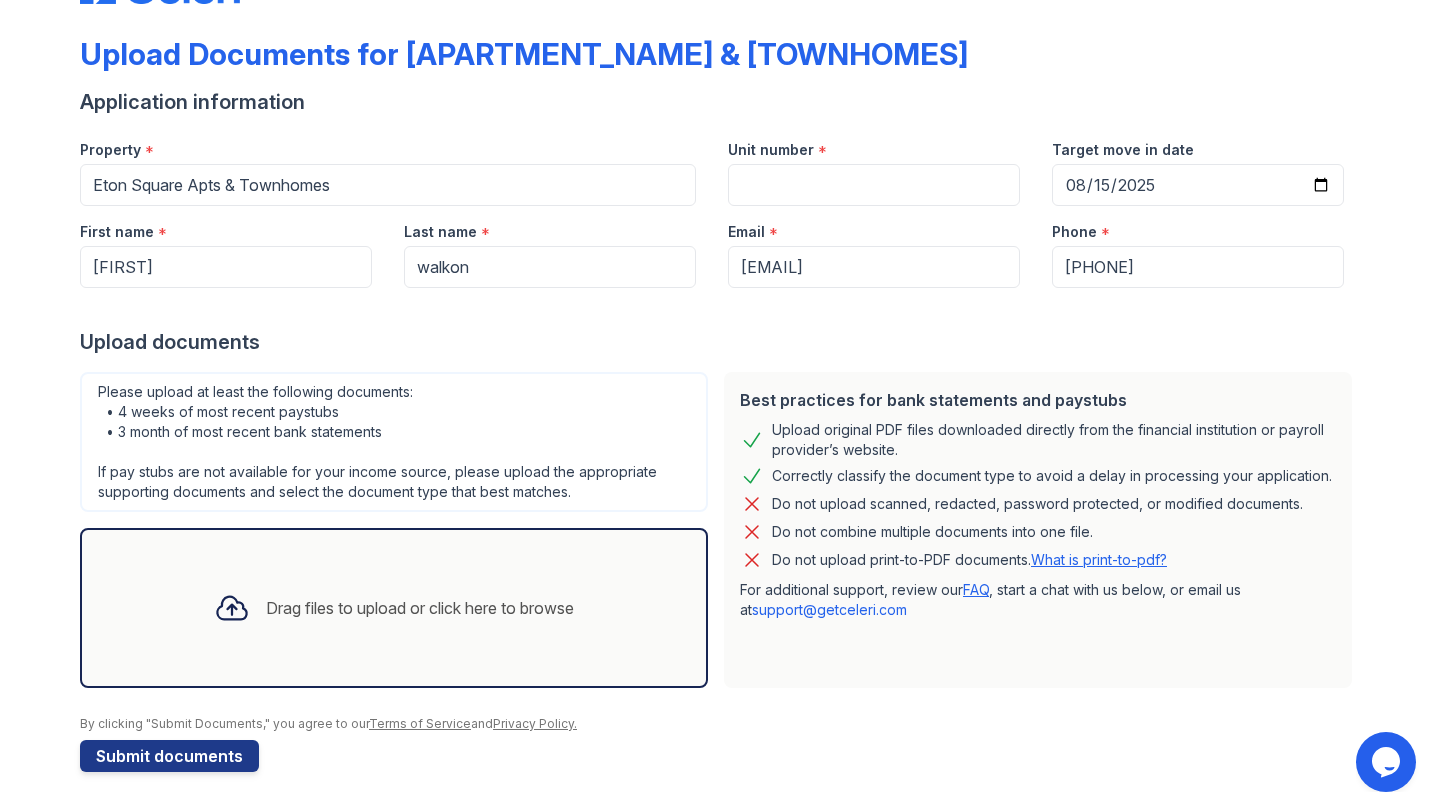 click on "Drag files to upload or click here to browse" at bounding box center [420, 608] 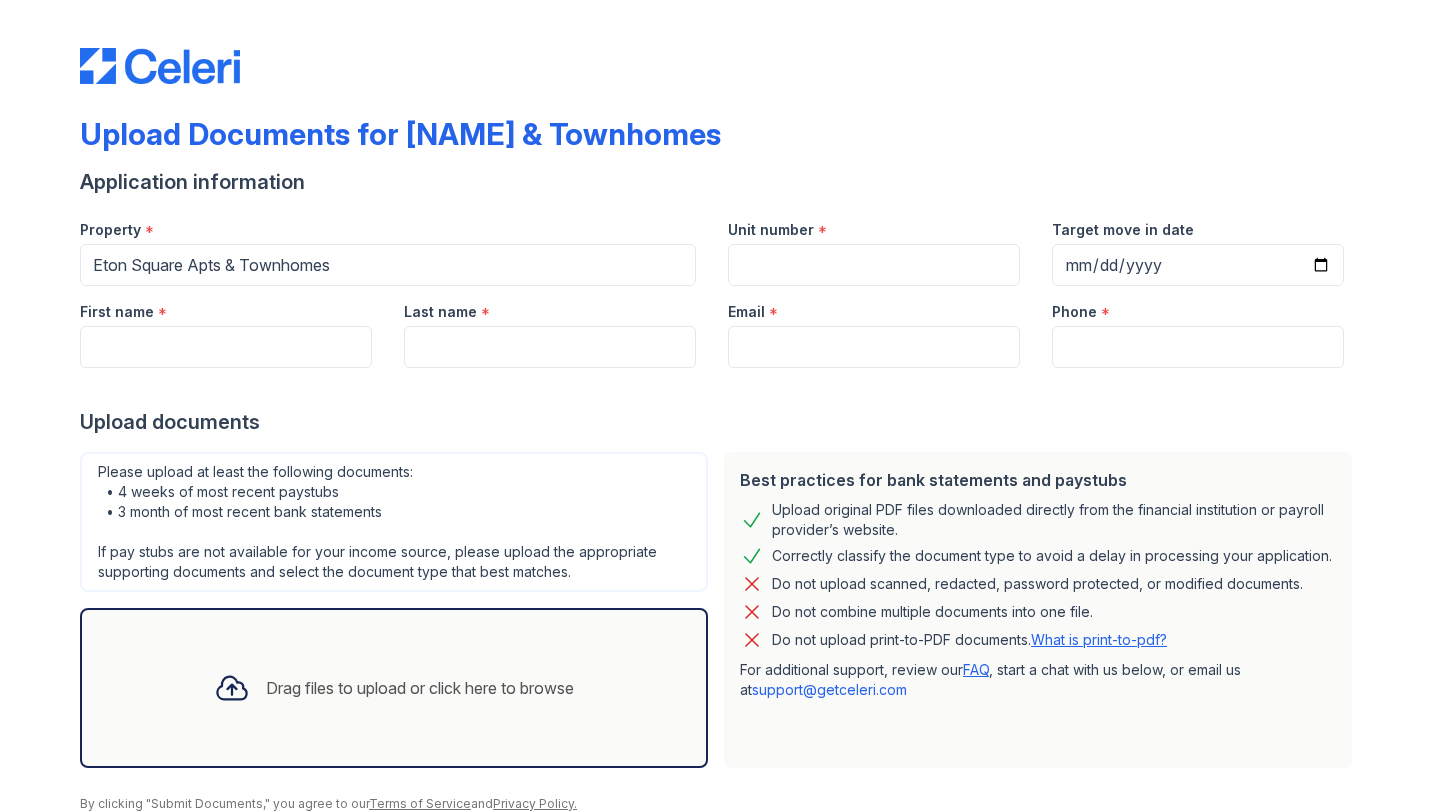 scroll, scrollTop: 0, scrollLeft: 0, axis: both 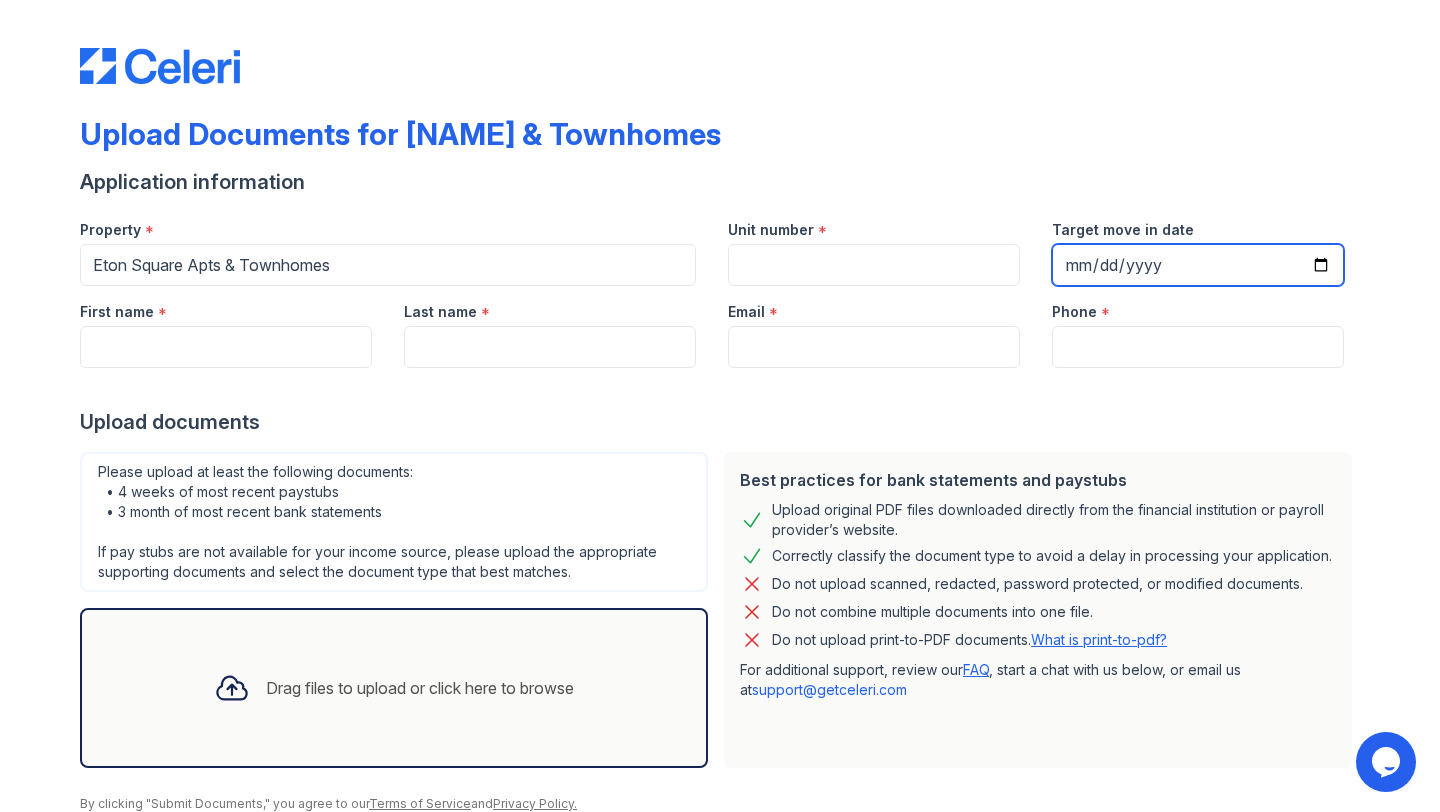 click on "Target move in date" at bounding box center [1198, 265] 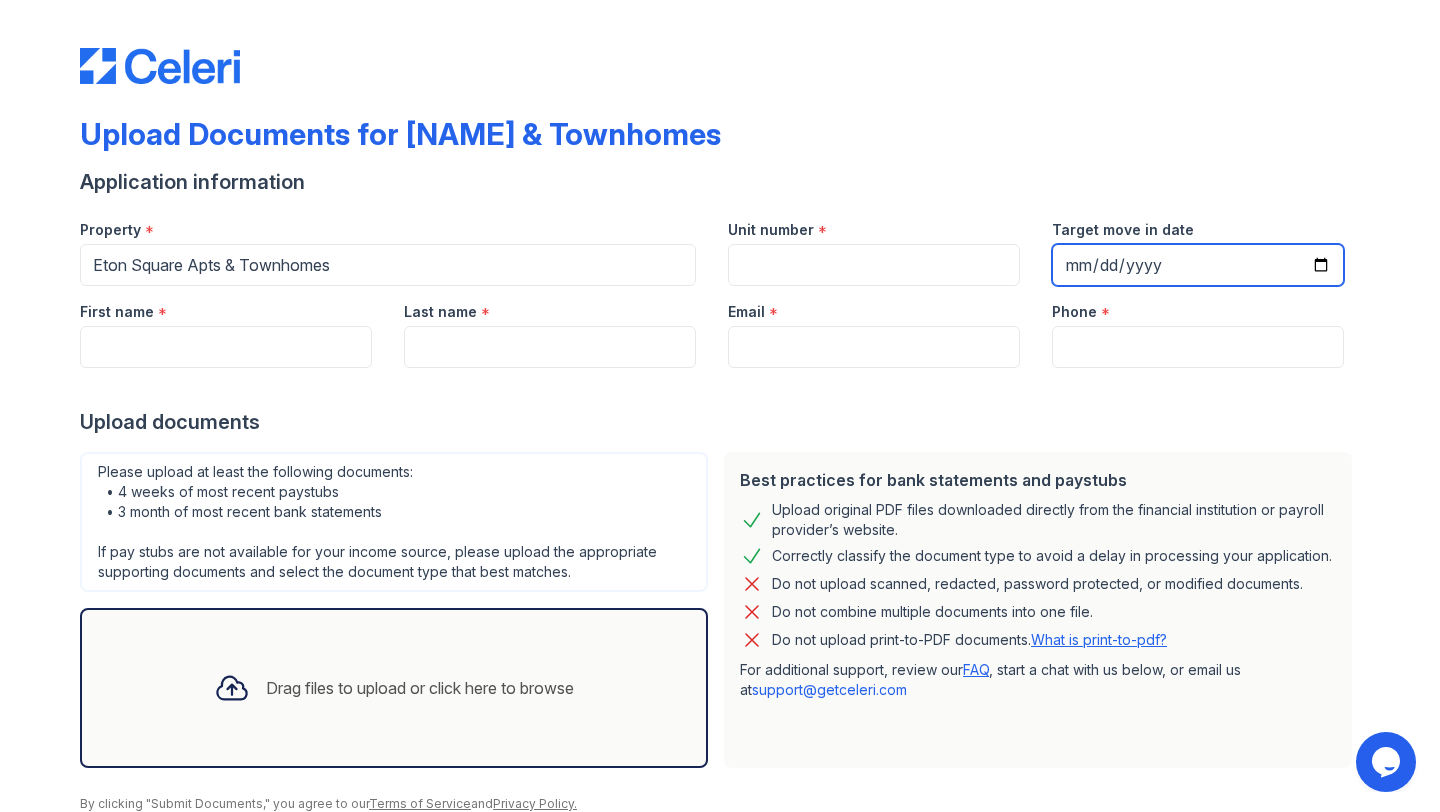 click on "Target move in date" at bounding box center (1198, 265) 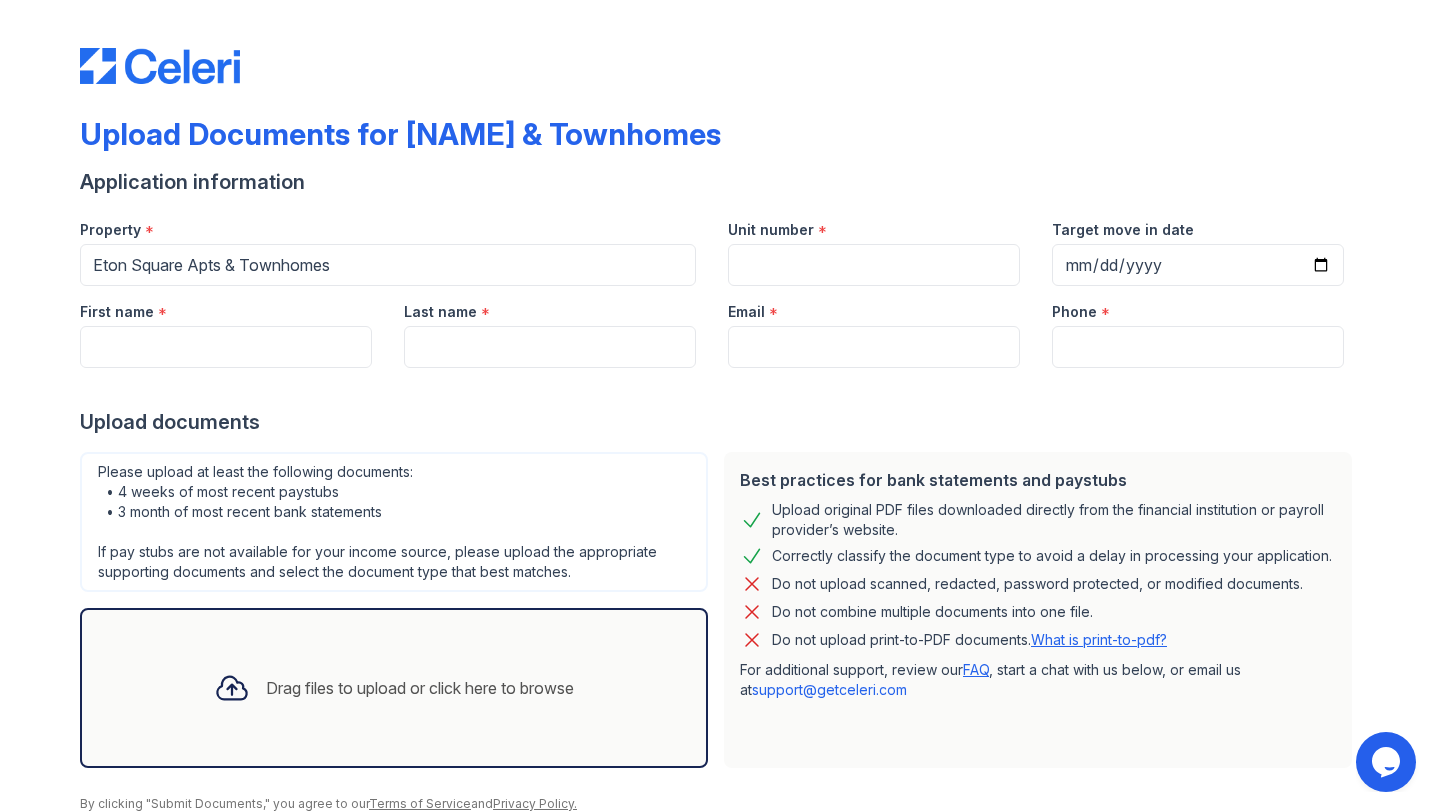 click on "*" at bounding box center [1105, 314] 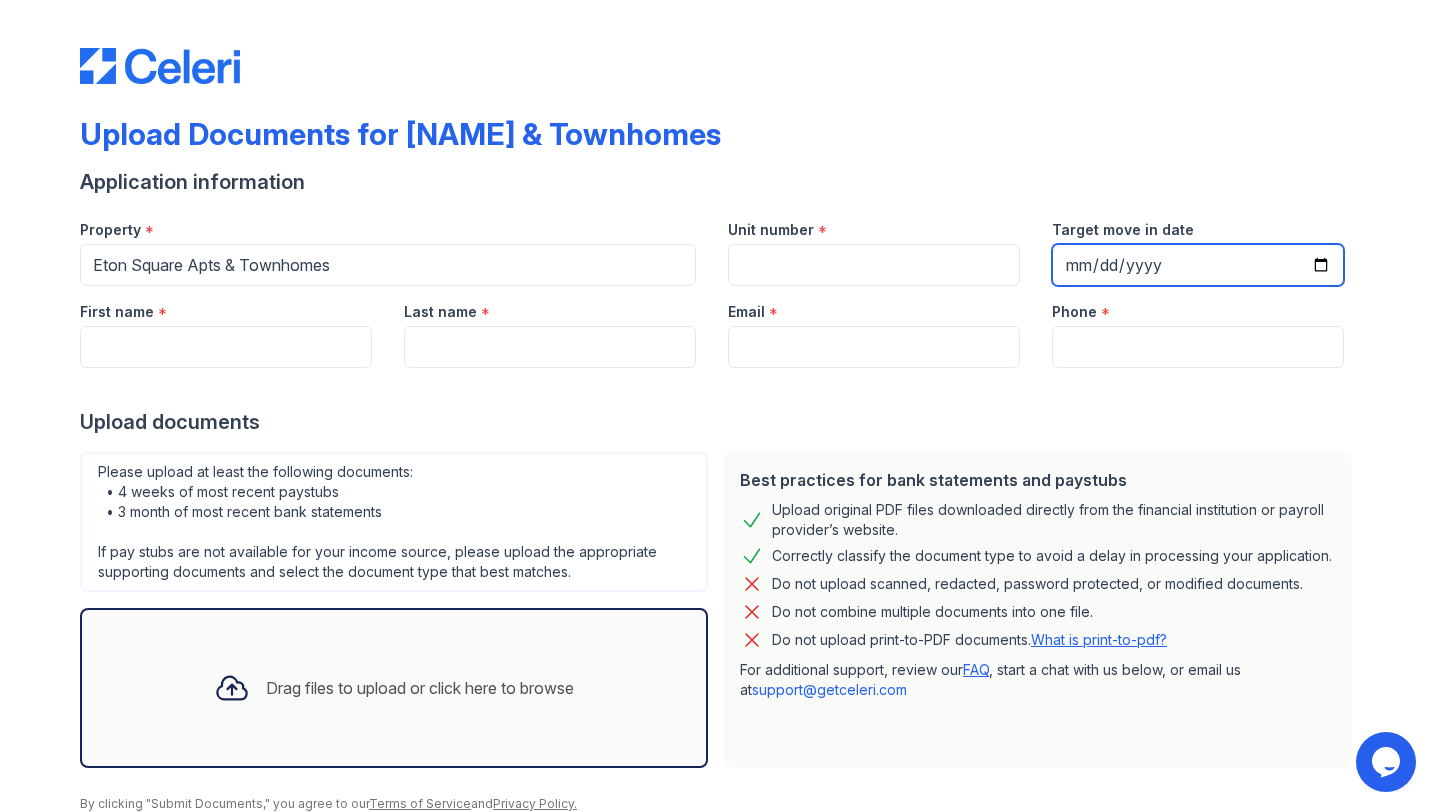 click on "Target move in date" at bounding box center (1198, 265) 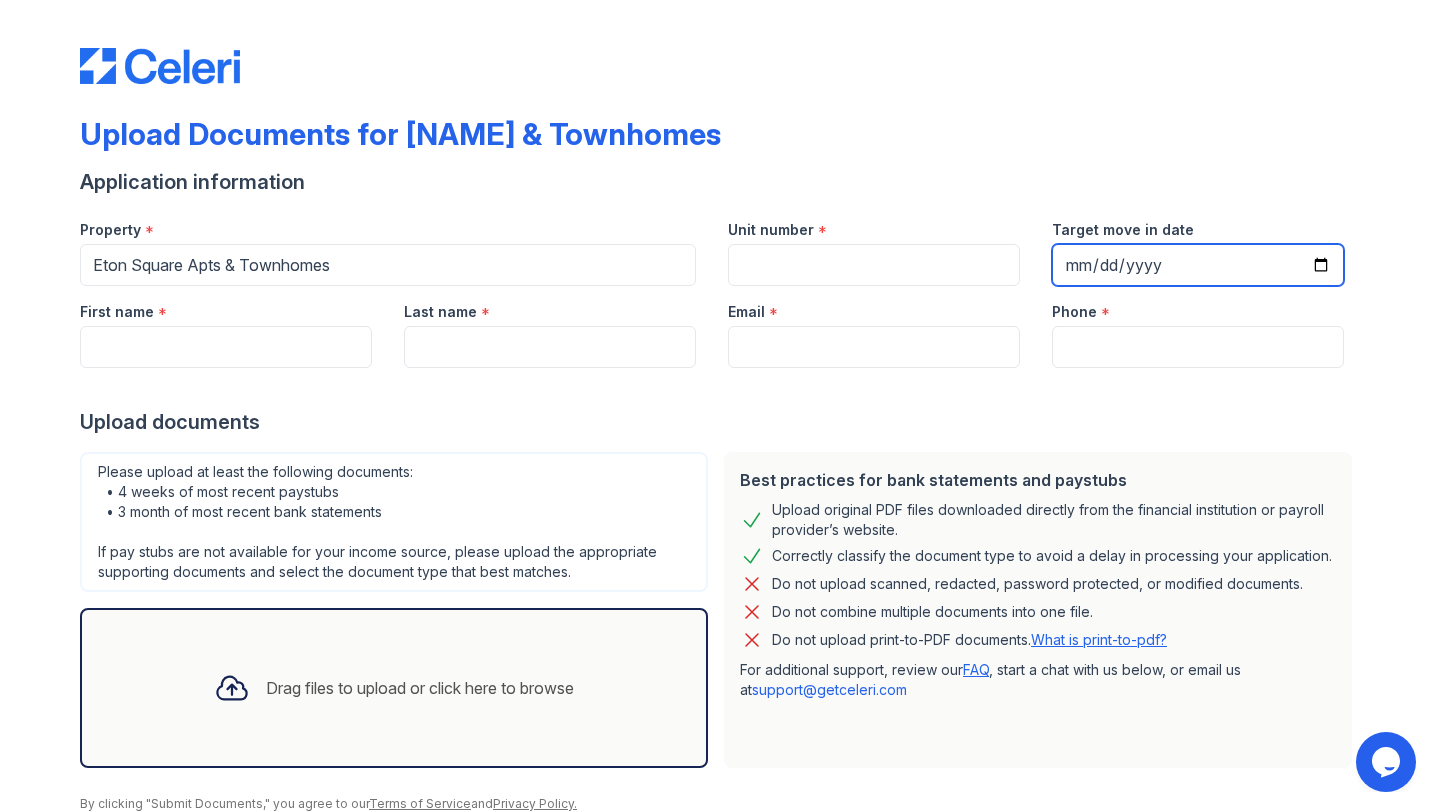 type on "2025-08-15" 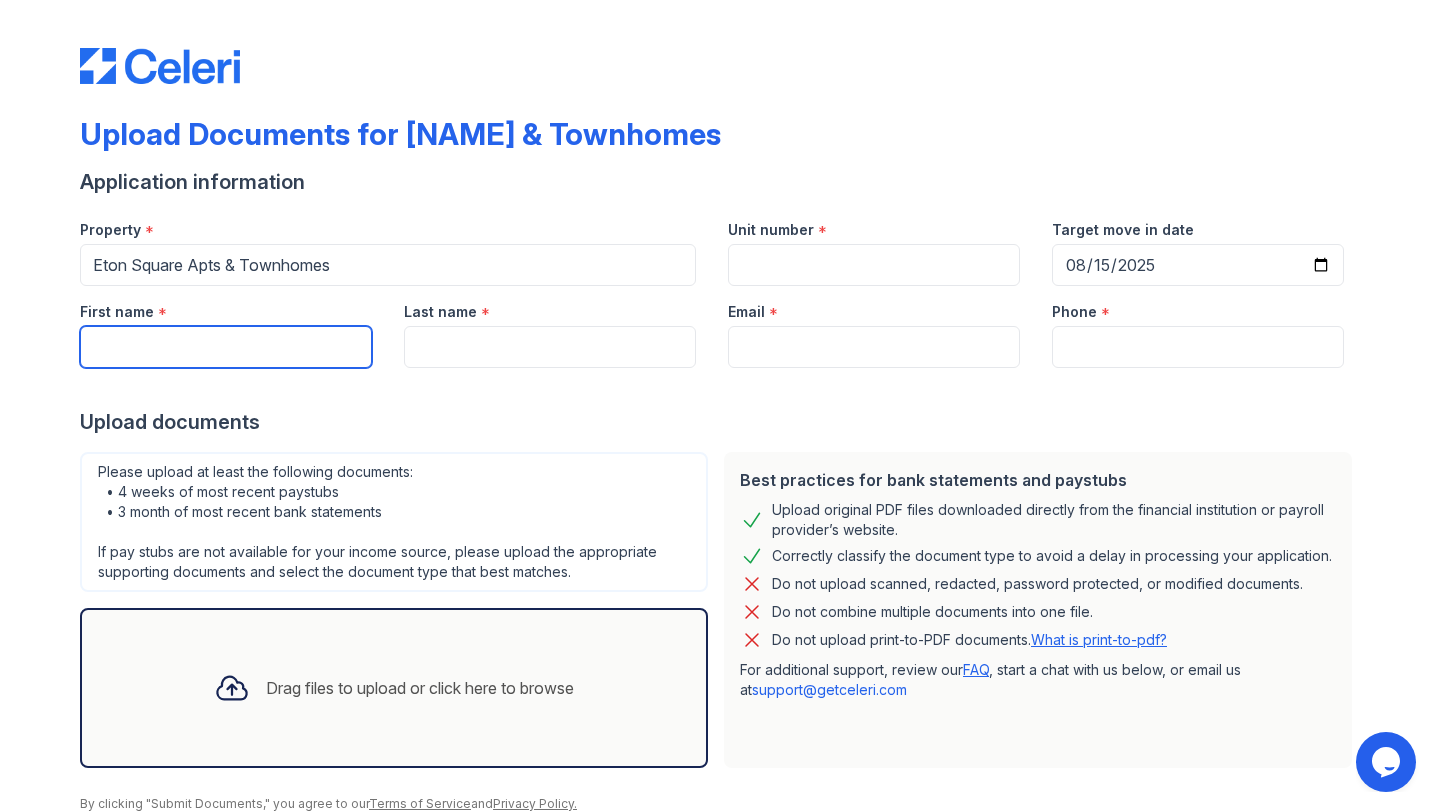click on "First name" at bounding box center [226, 347] 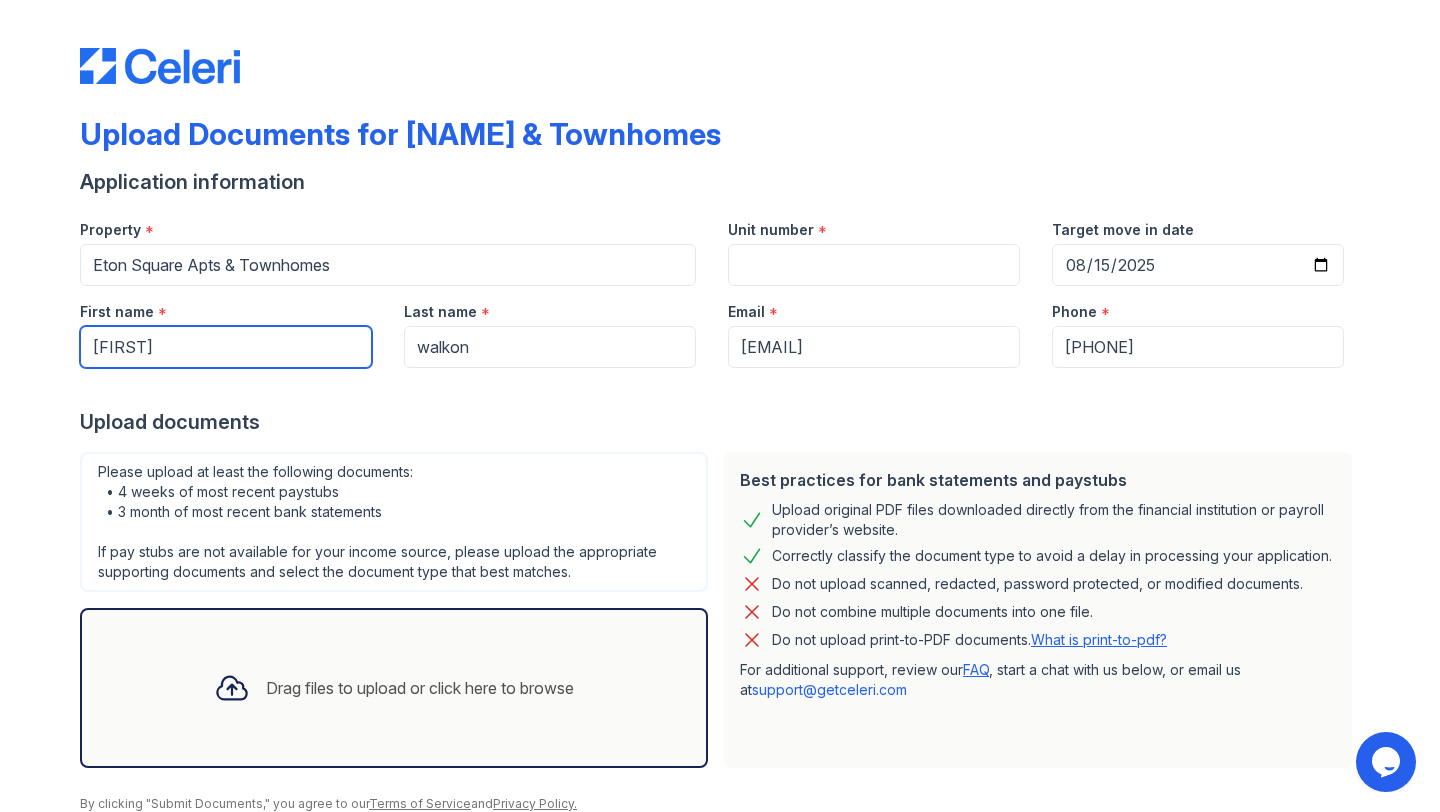 scroll, scrollTop: 80, scrollLeft: 0, axis: vertical 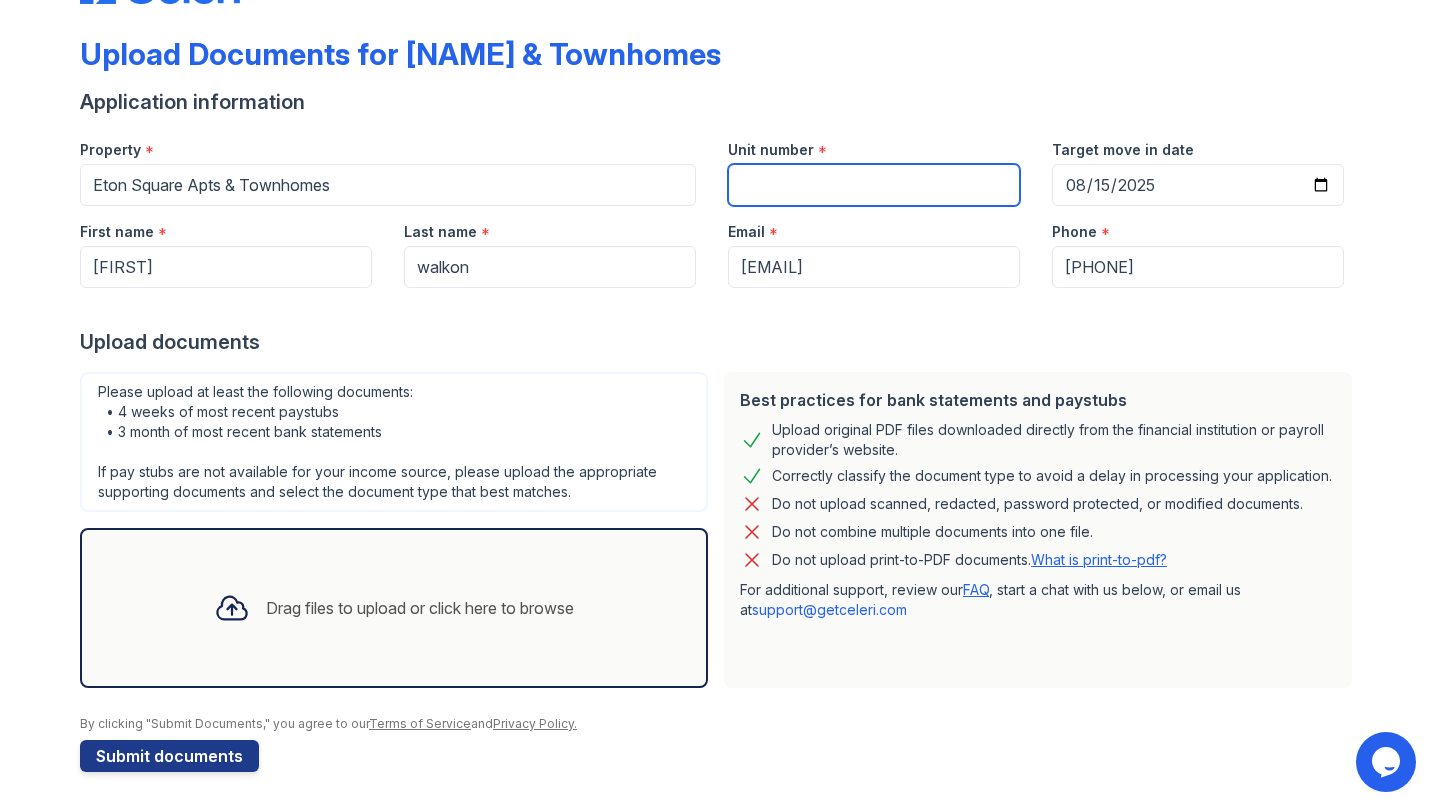 click on "Unit number" at bounding box center (874, 185) 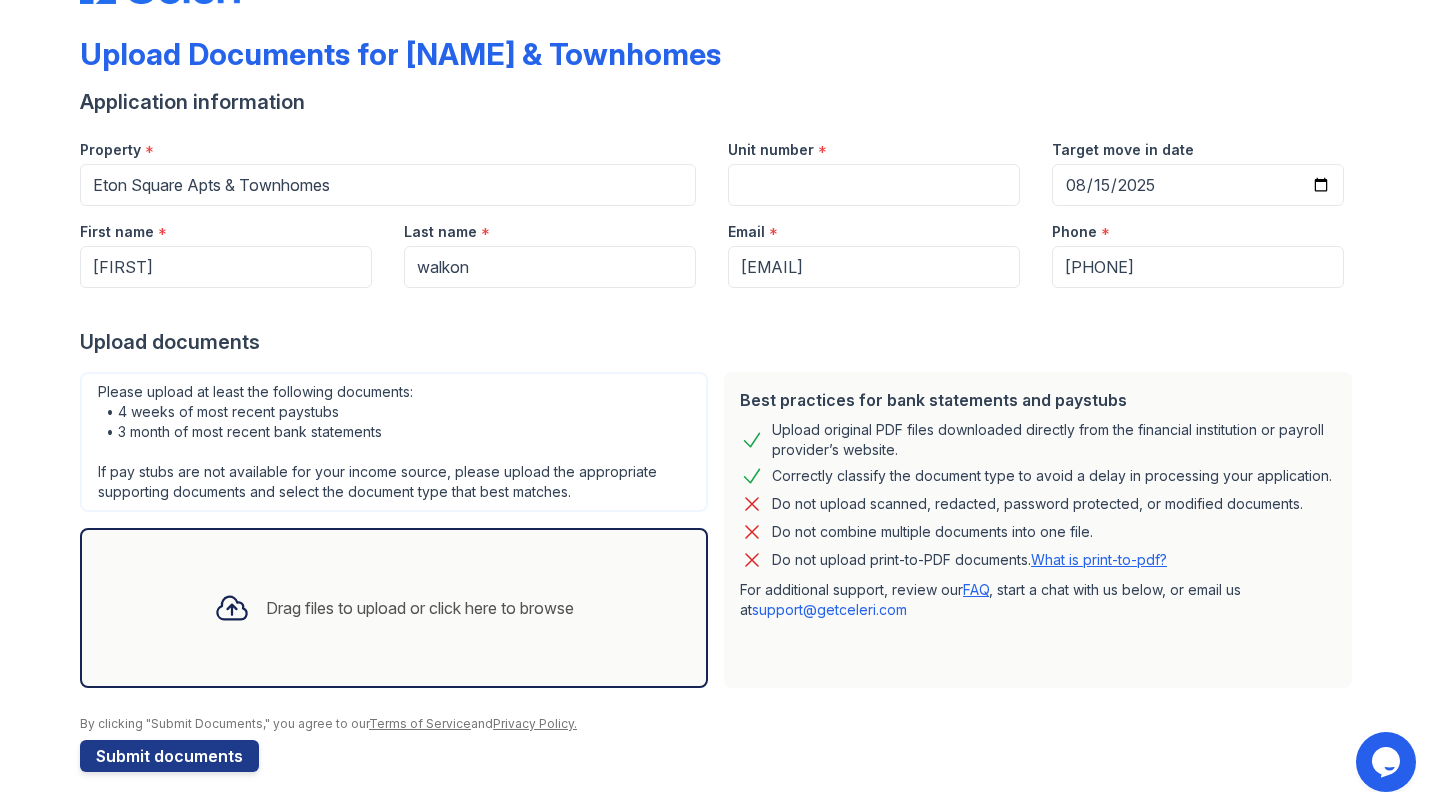 click on "Drag files to upload or click here to browse" at bounding box center (420, 608) 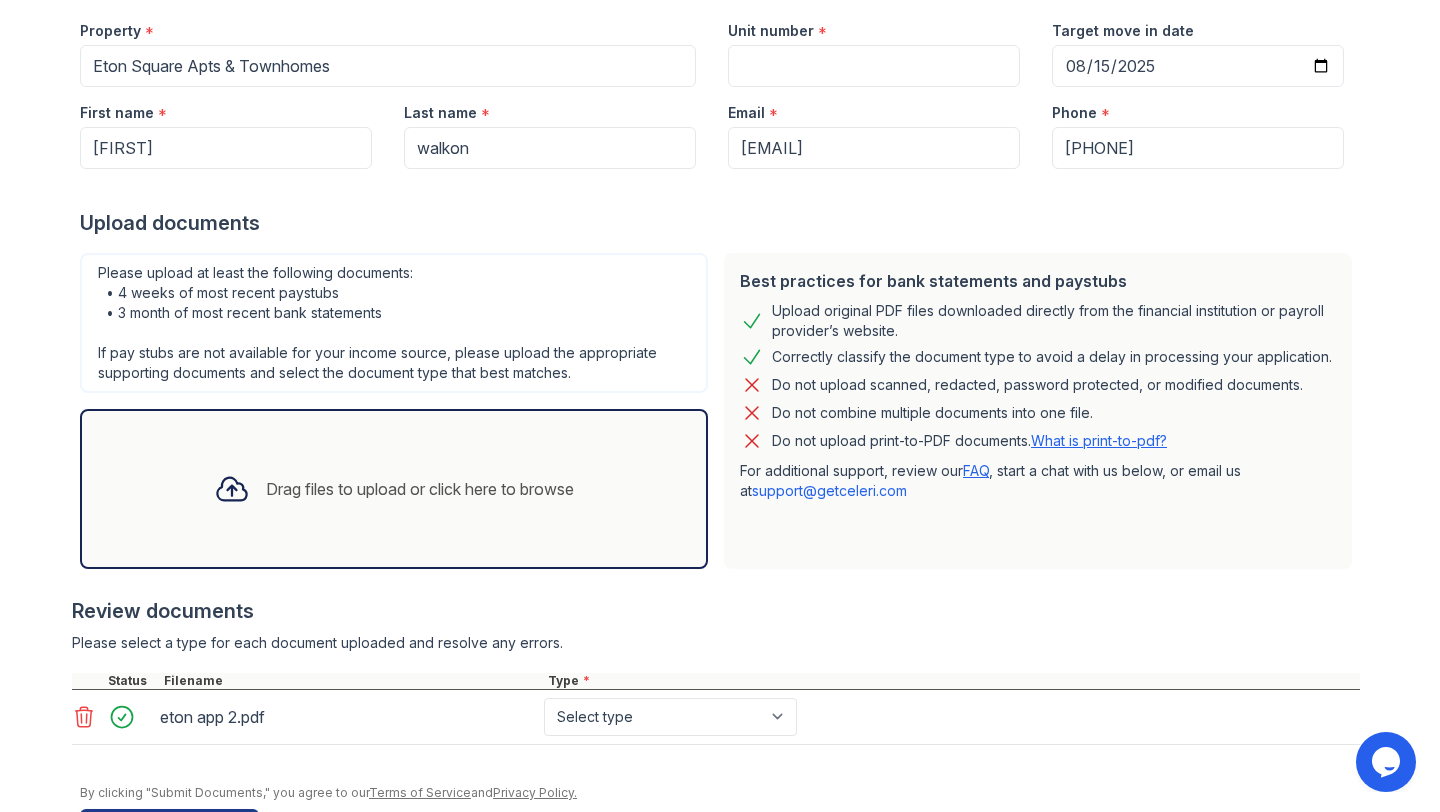scroll, scrollTop: 268, scrollLeft: 0, axis: vertical 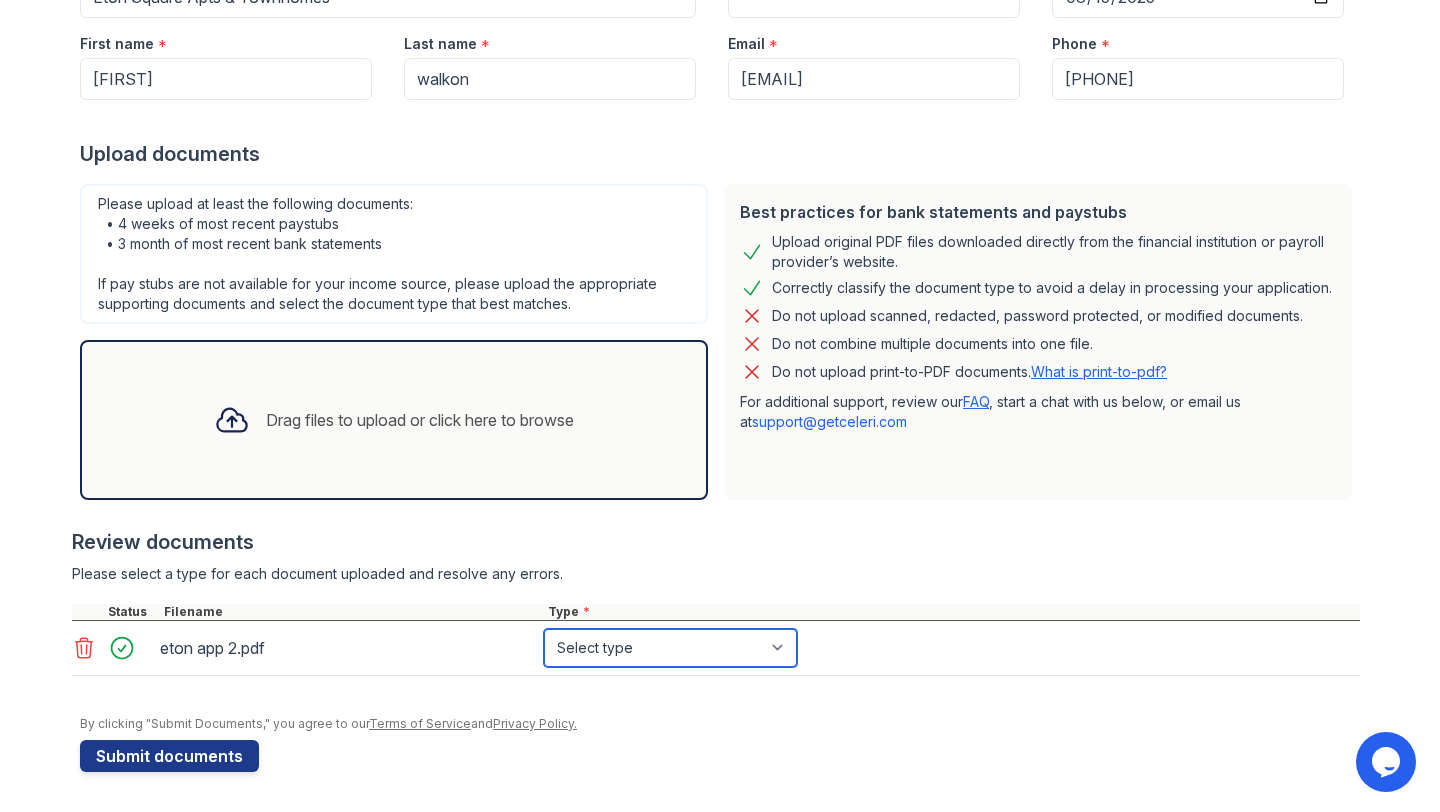 click on "Select type
Paystub
Bank Statement
Offer Letter
Tax Documents
Benefit Award Letter
Investment Account Statement
Other" at bounding box center [670, 648] 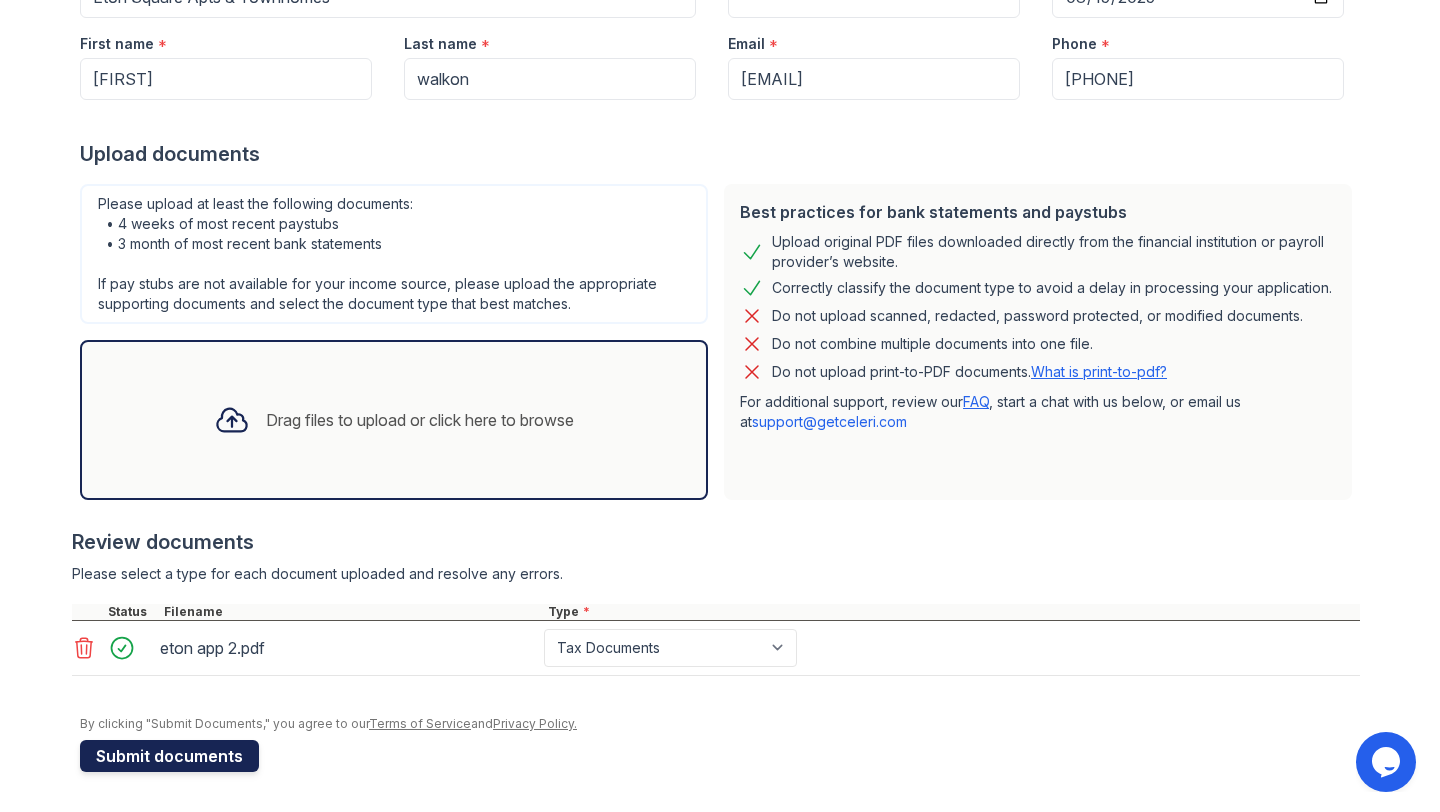 click on "Submit documents" at bounding box center (169, 756) 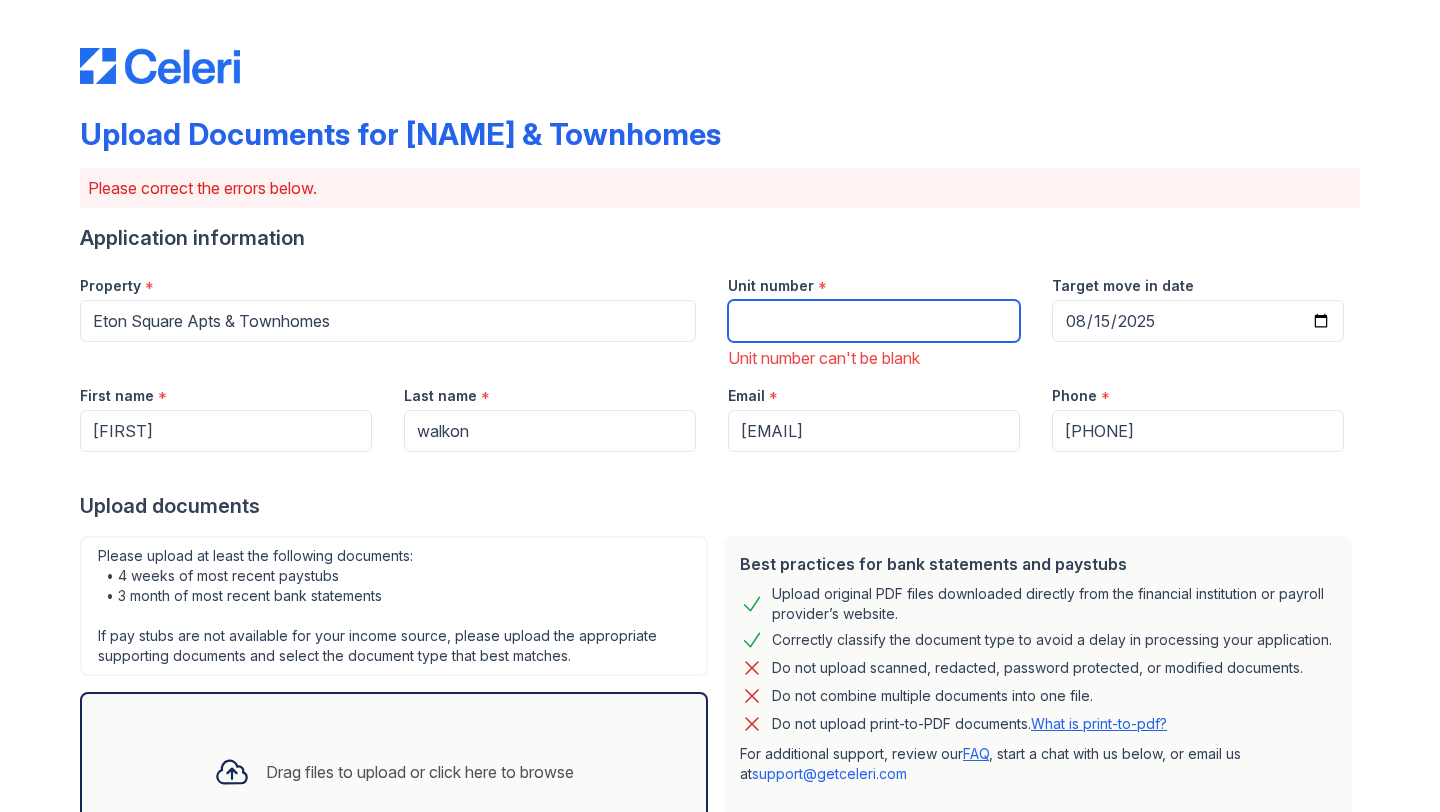 click on "Unit number" at bounding box center (874, 321) 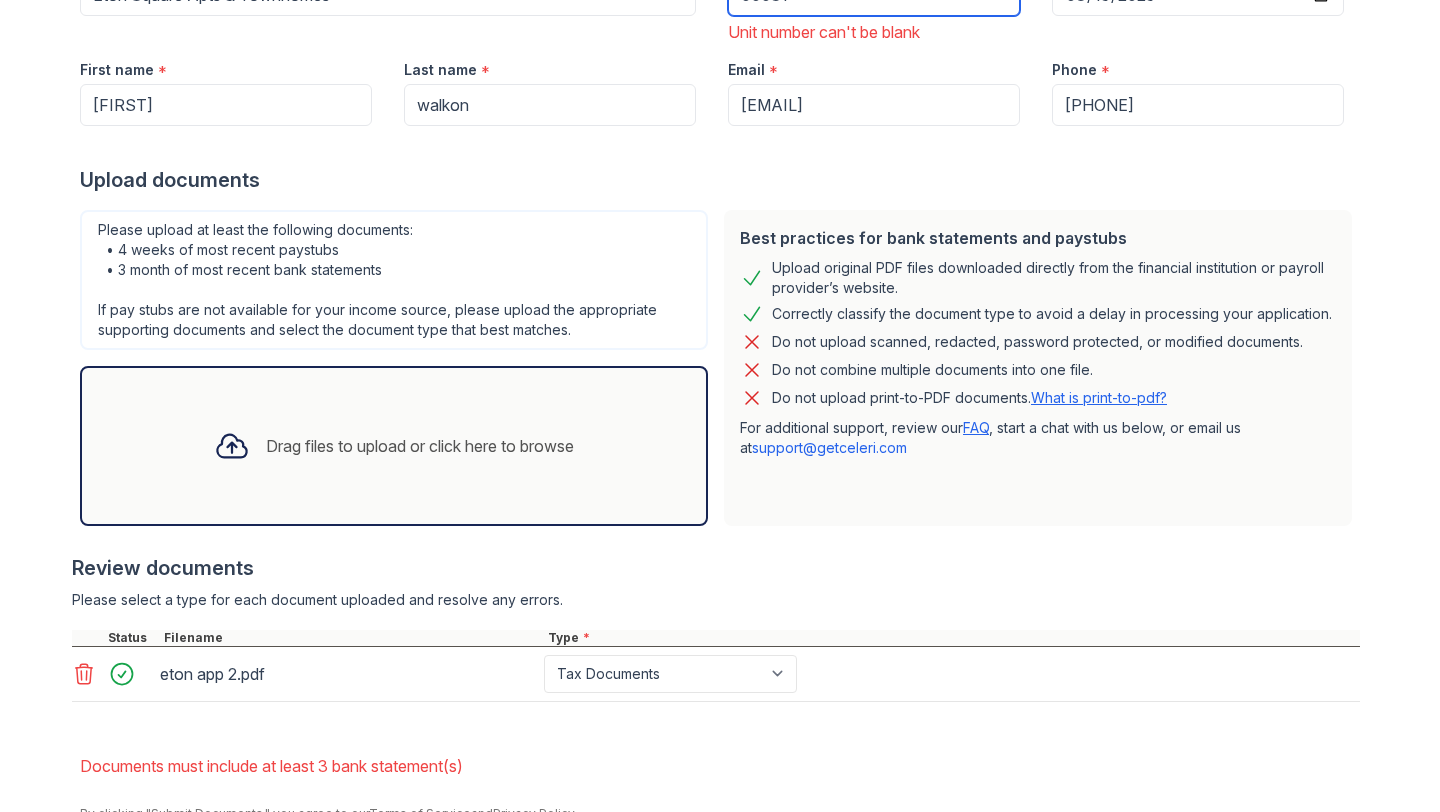 scroll, scrollTop: 416, scrollLeft: 0, axis: vertical 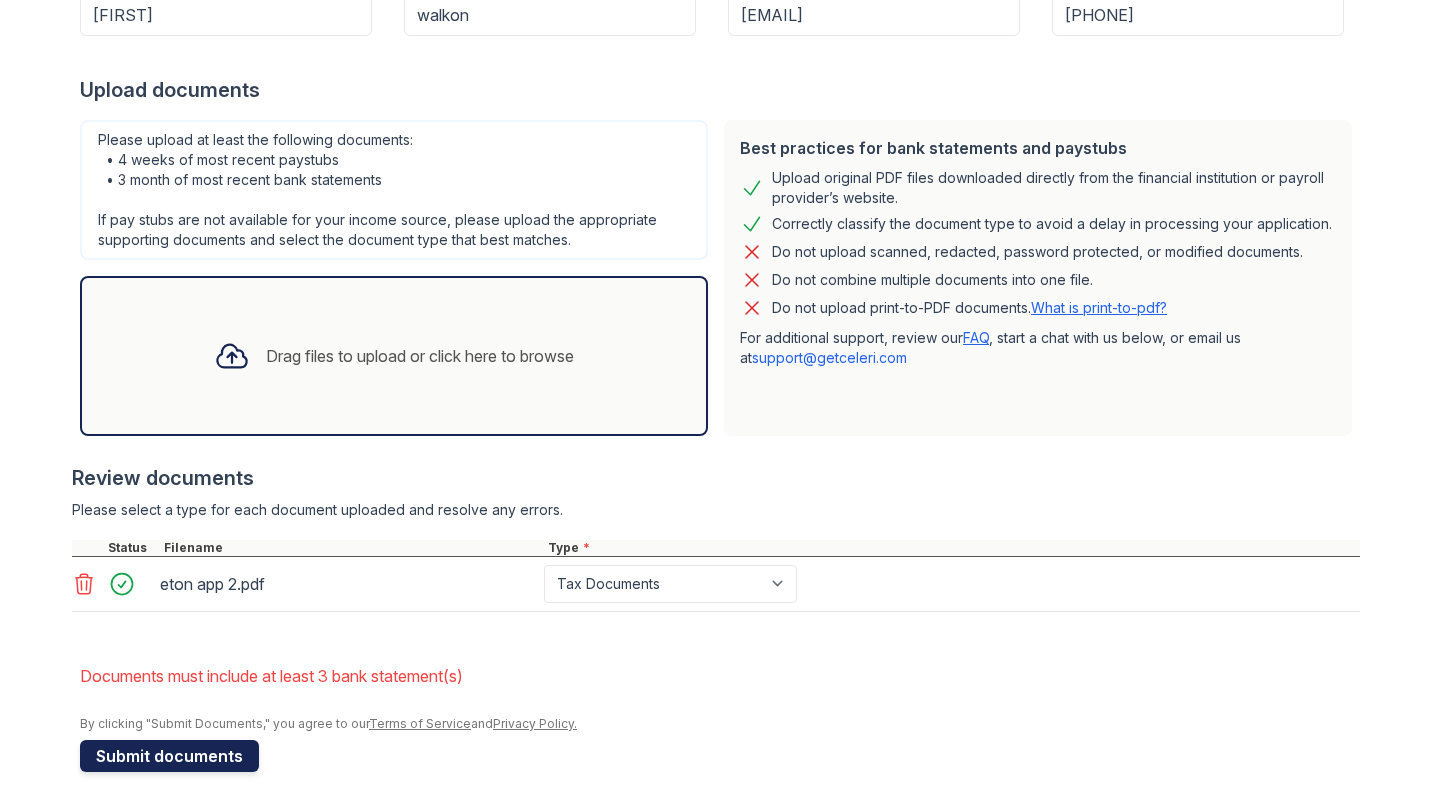 type on "00031" 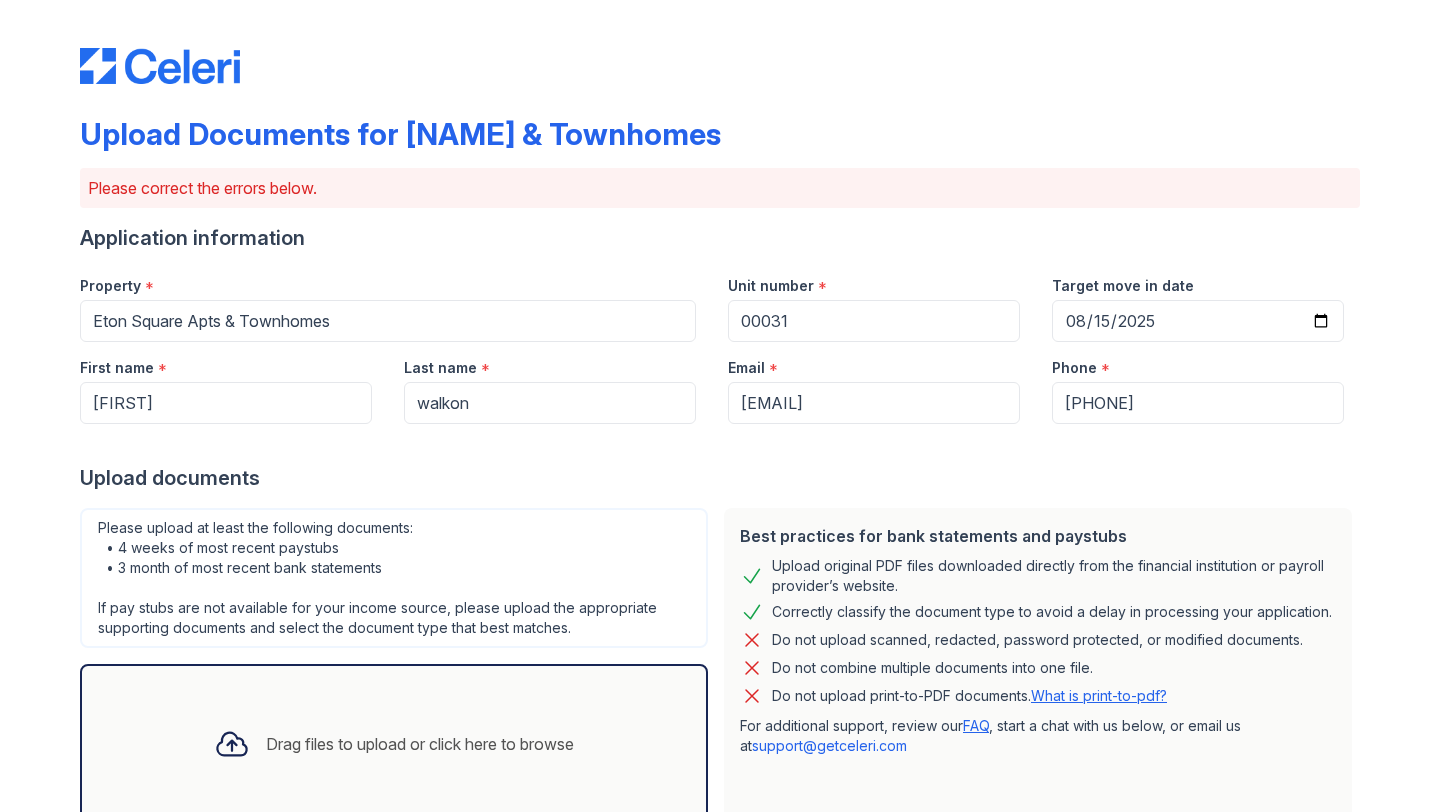 scroll, scrollTop: 388, scrollLeft: 0, axis: vertical 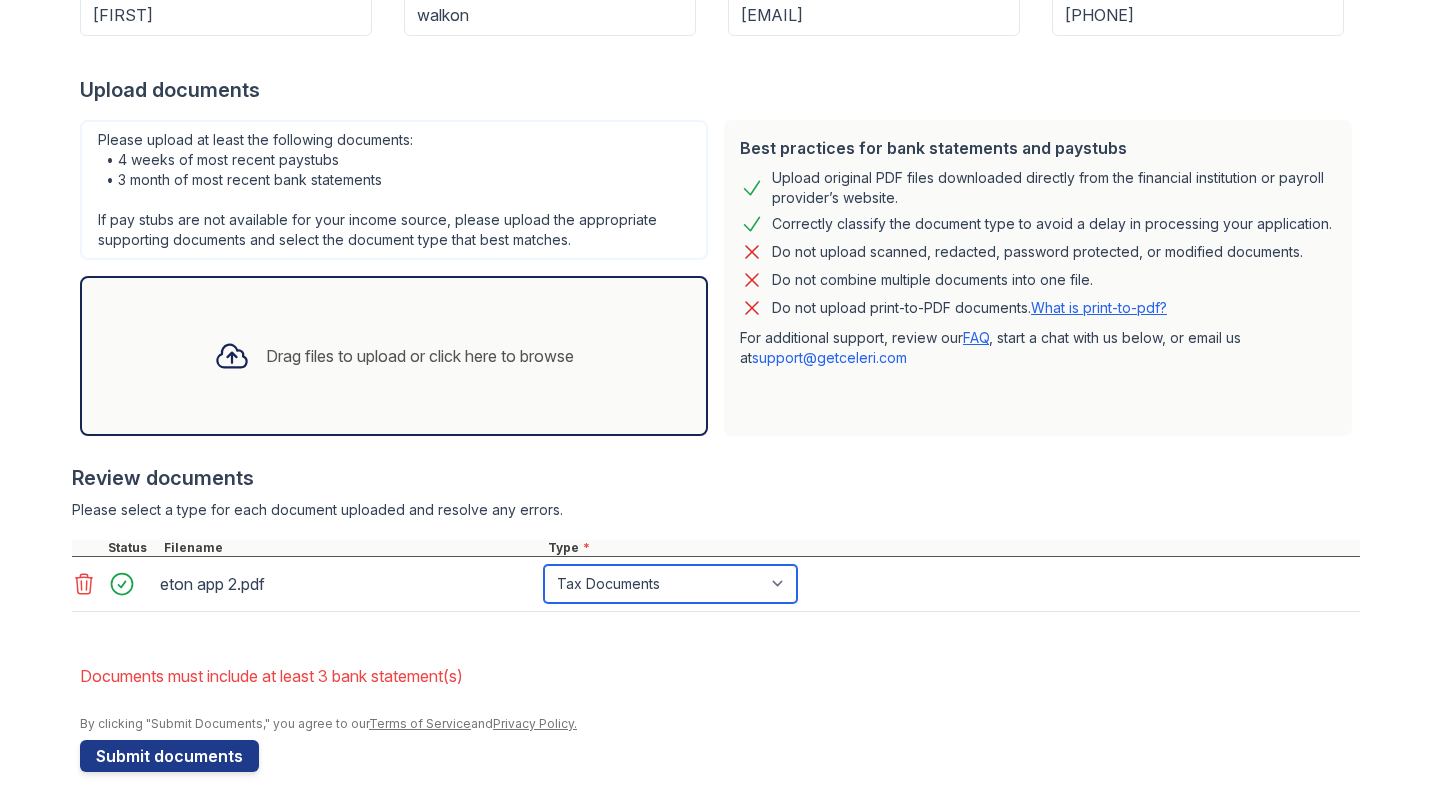 click on "Paystub
Bank Statement
Offer Letter
Tax Documents
Benefit Award Letter
Investment Account Statement
Other" at bounding box center [670, 584] 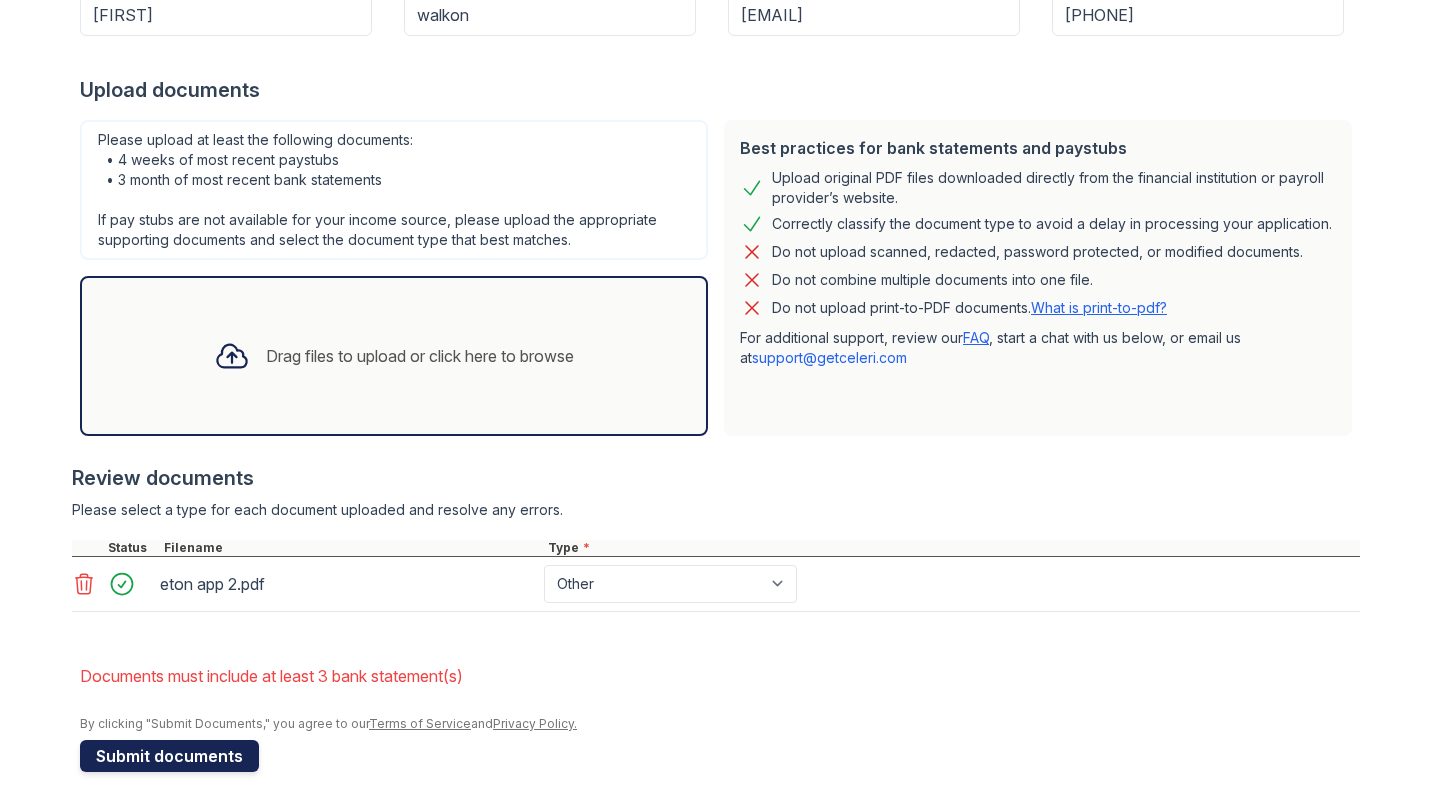click on "Submit documents" at bounding box center [169, 756] 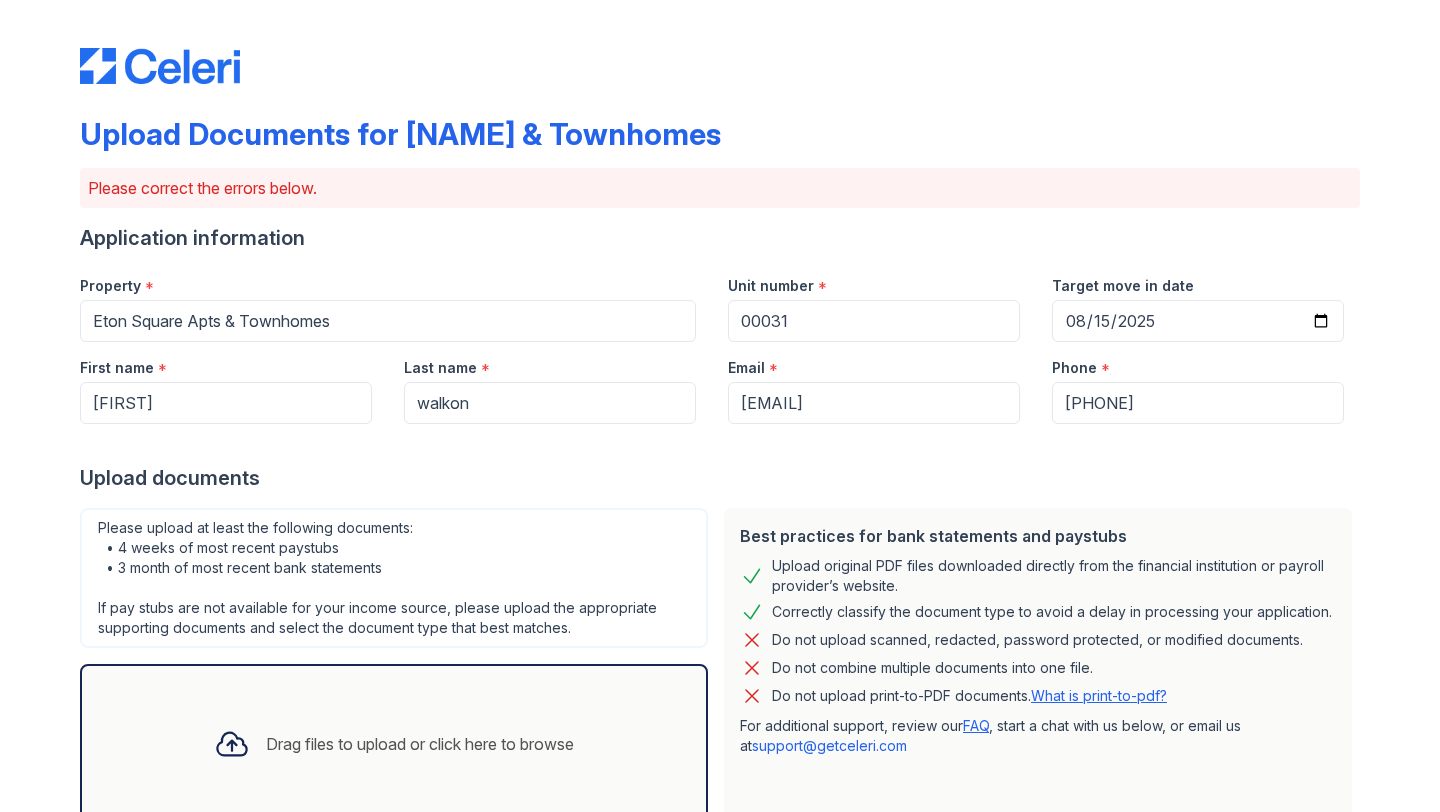 scroll, scrollTop: 388, scrollLeft: 0, axis: vertical 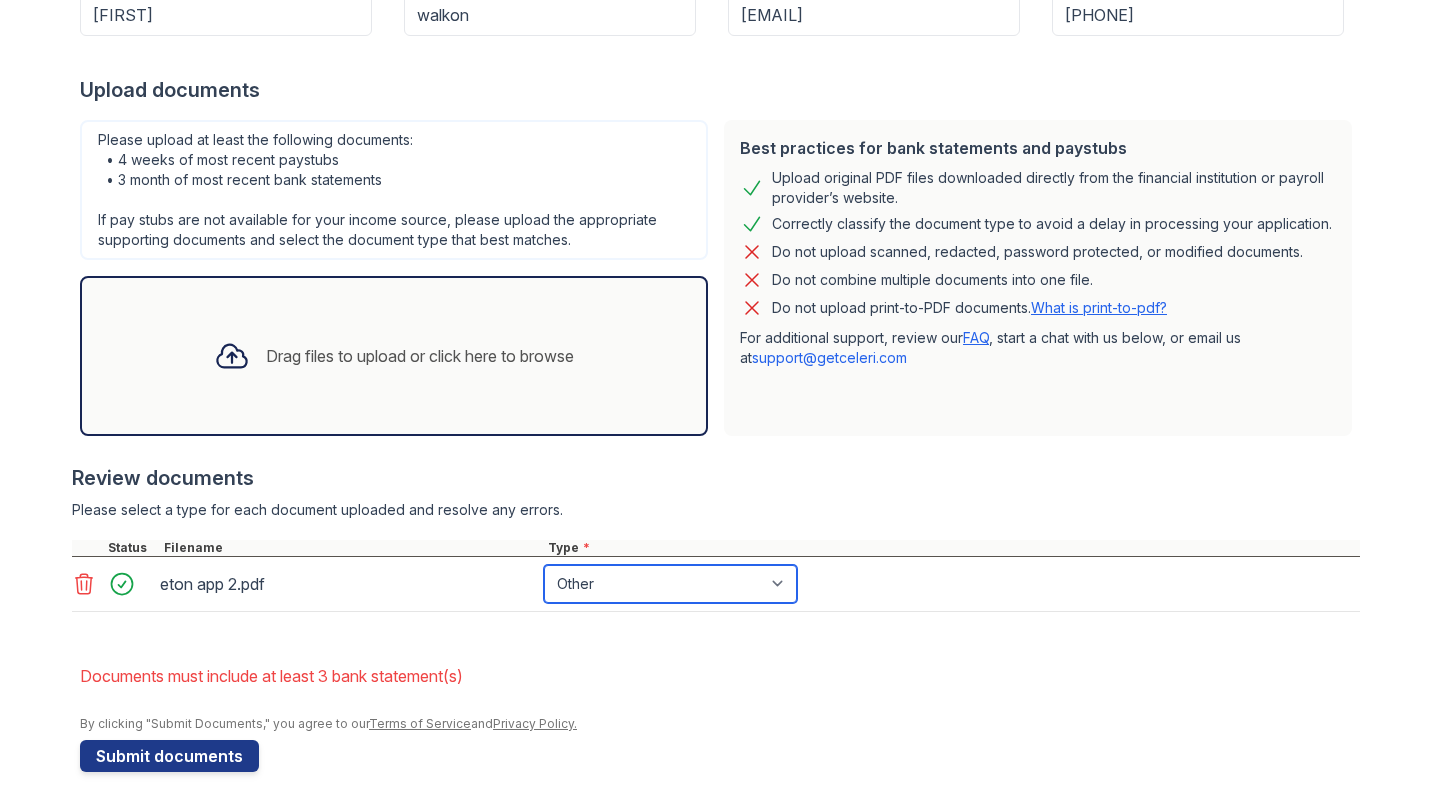 click on "Paystub
Bank Statement
Offer Letter
Tax Documents
Benefit Award Letter
Investment Account Statement
Other" at bounding box center [670, 584] 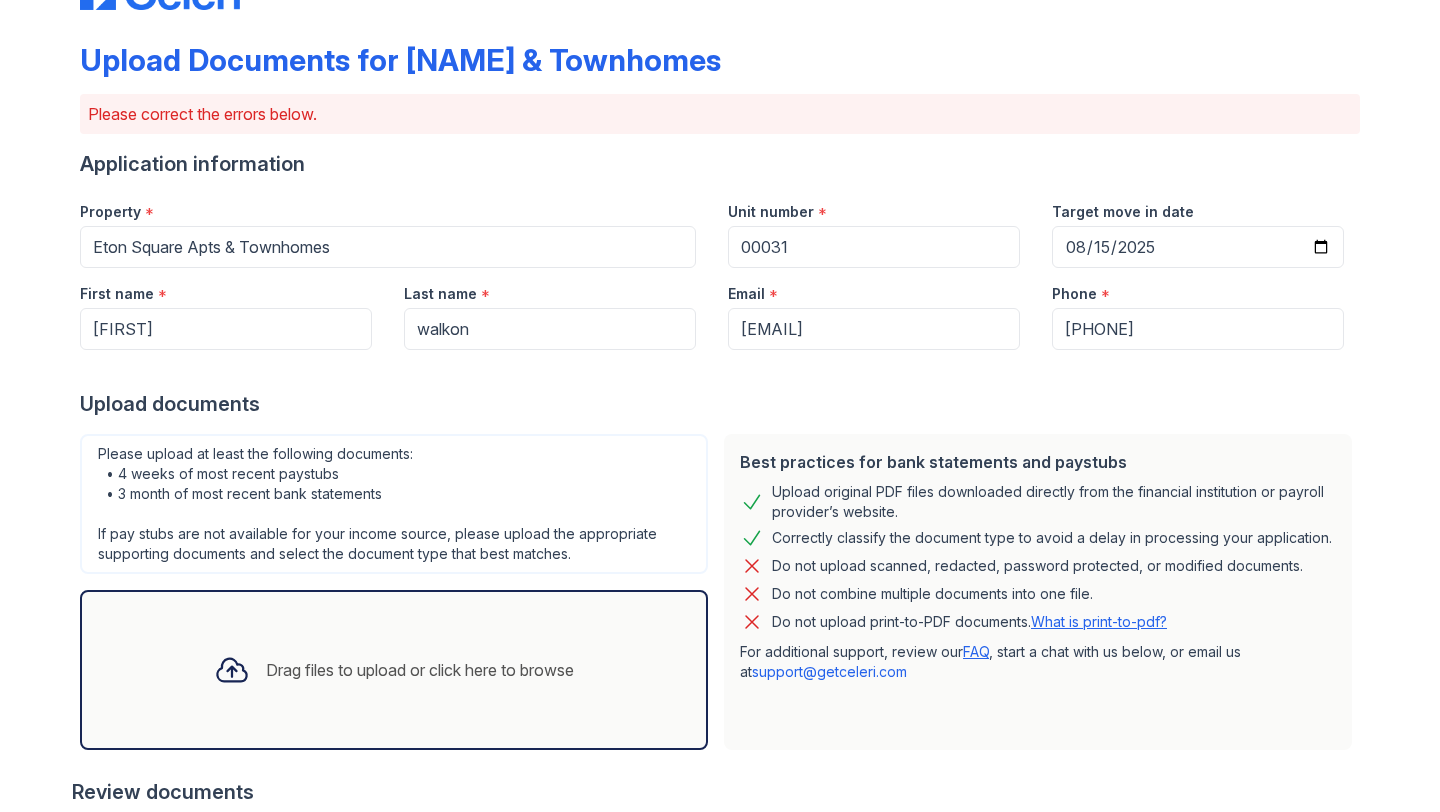 scroll, scrollTop: 65, scrollLeft: 0, axis: vertical 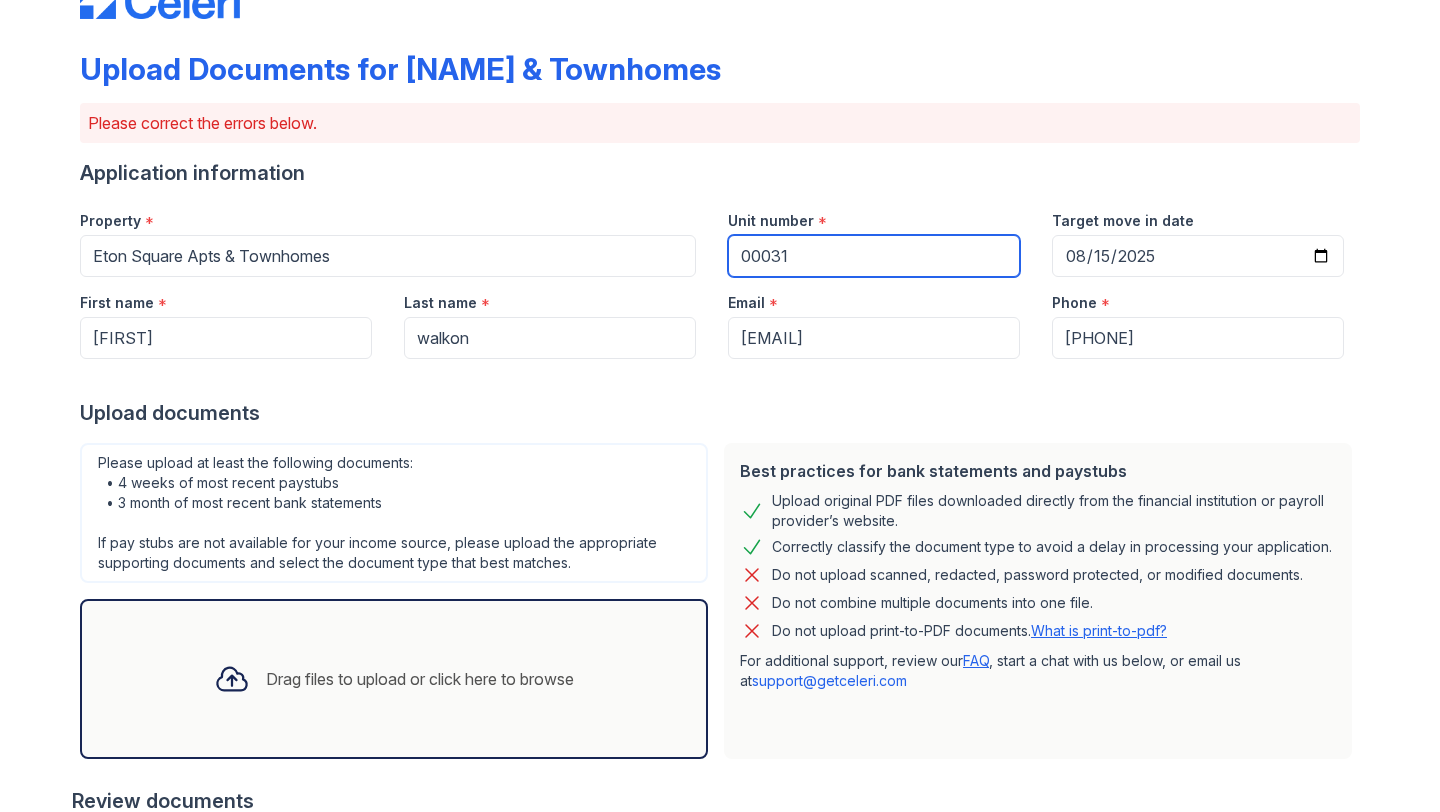 click on "00031" at bounding box center (874, 256) 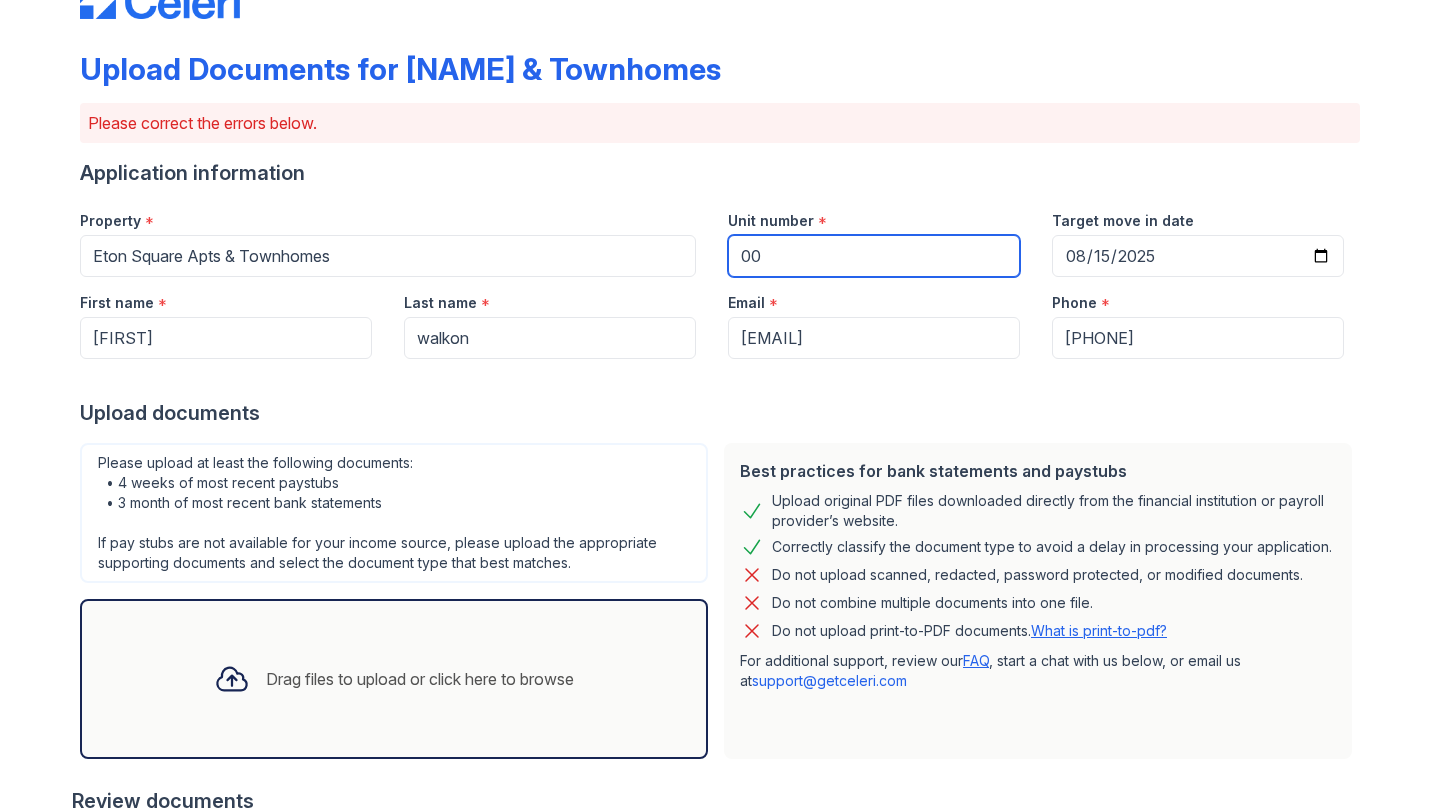 type on "0" 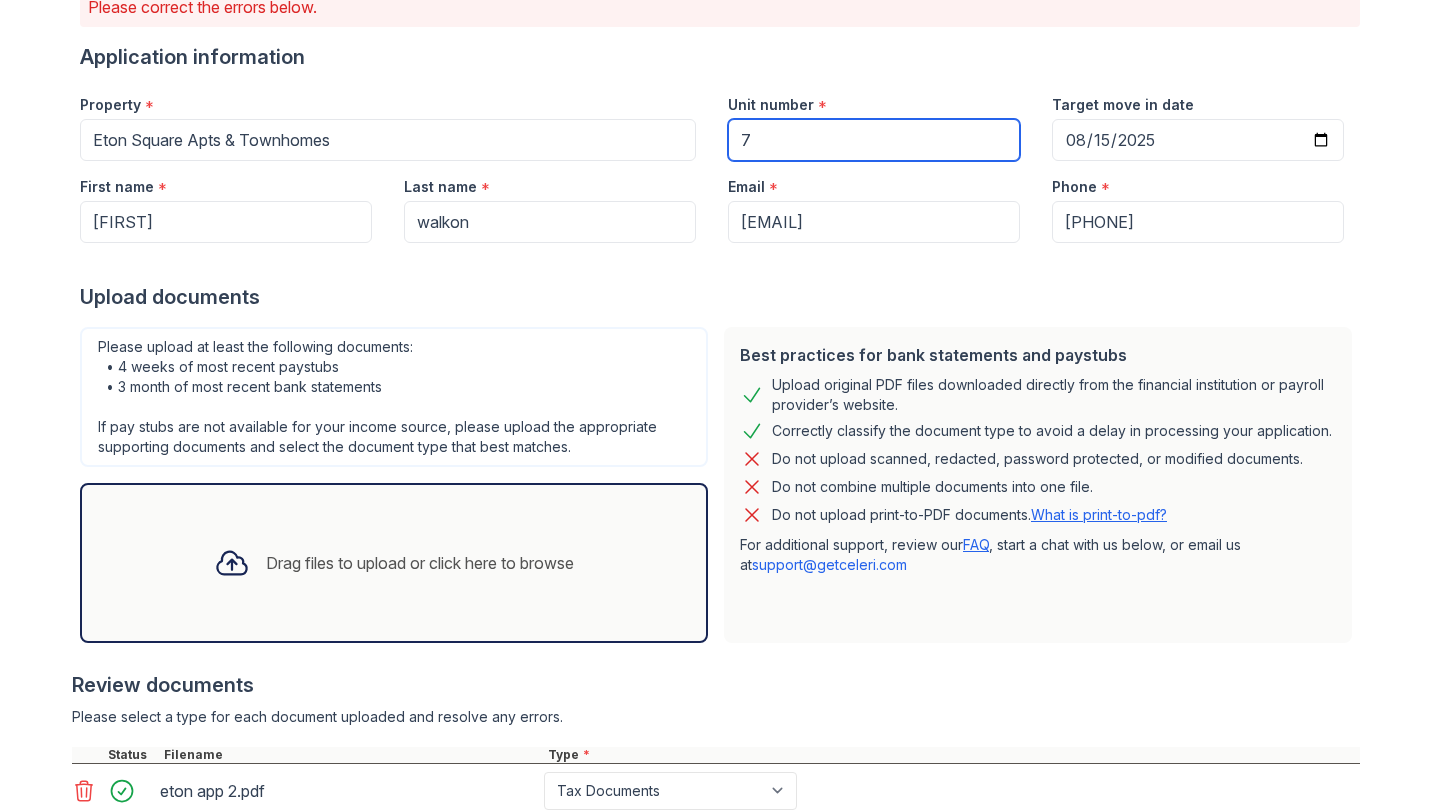 scroll, scrollTop: 388, scrollLeft: 0, axis: vertical 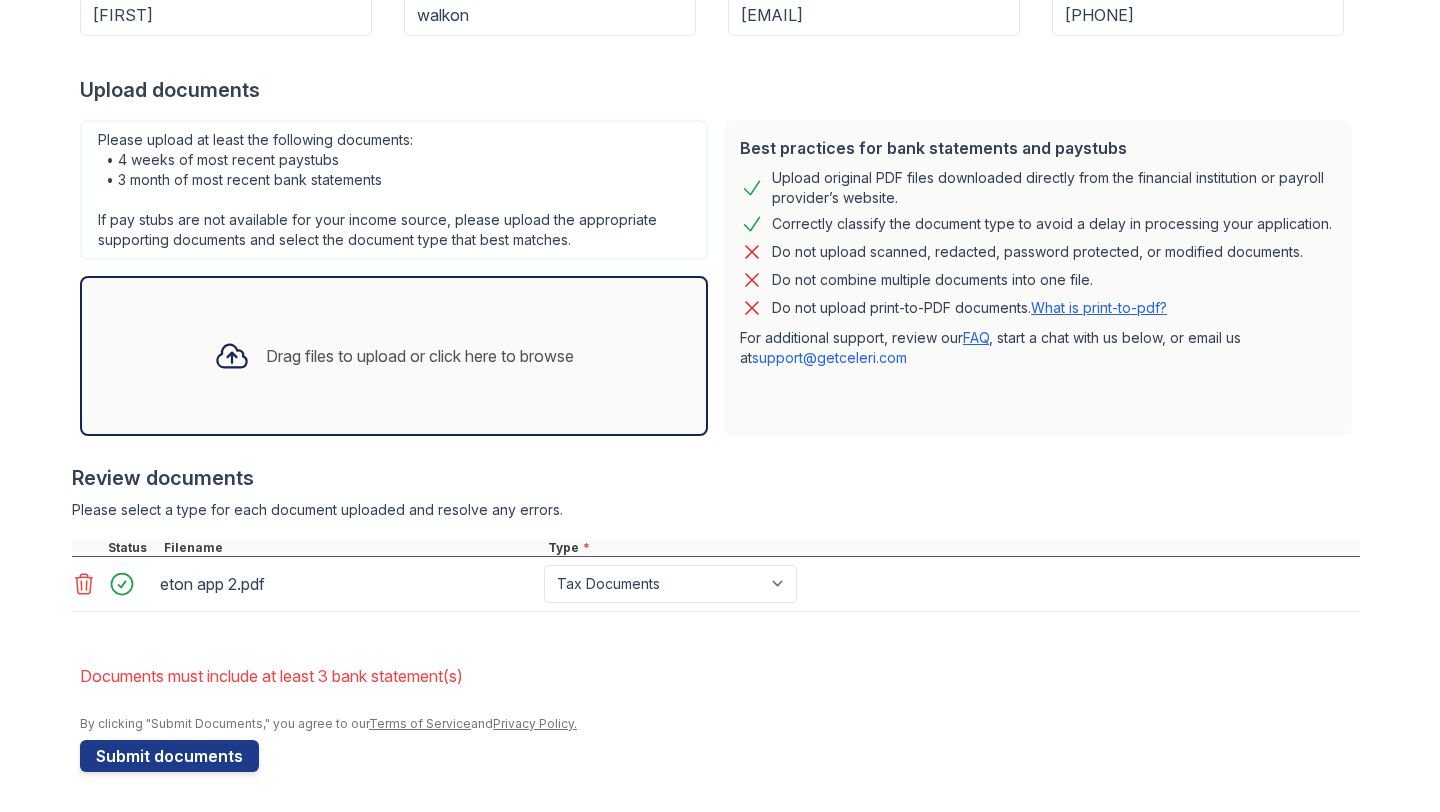 type on "7" 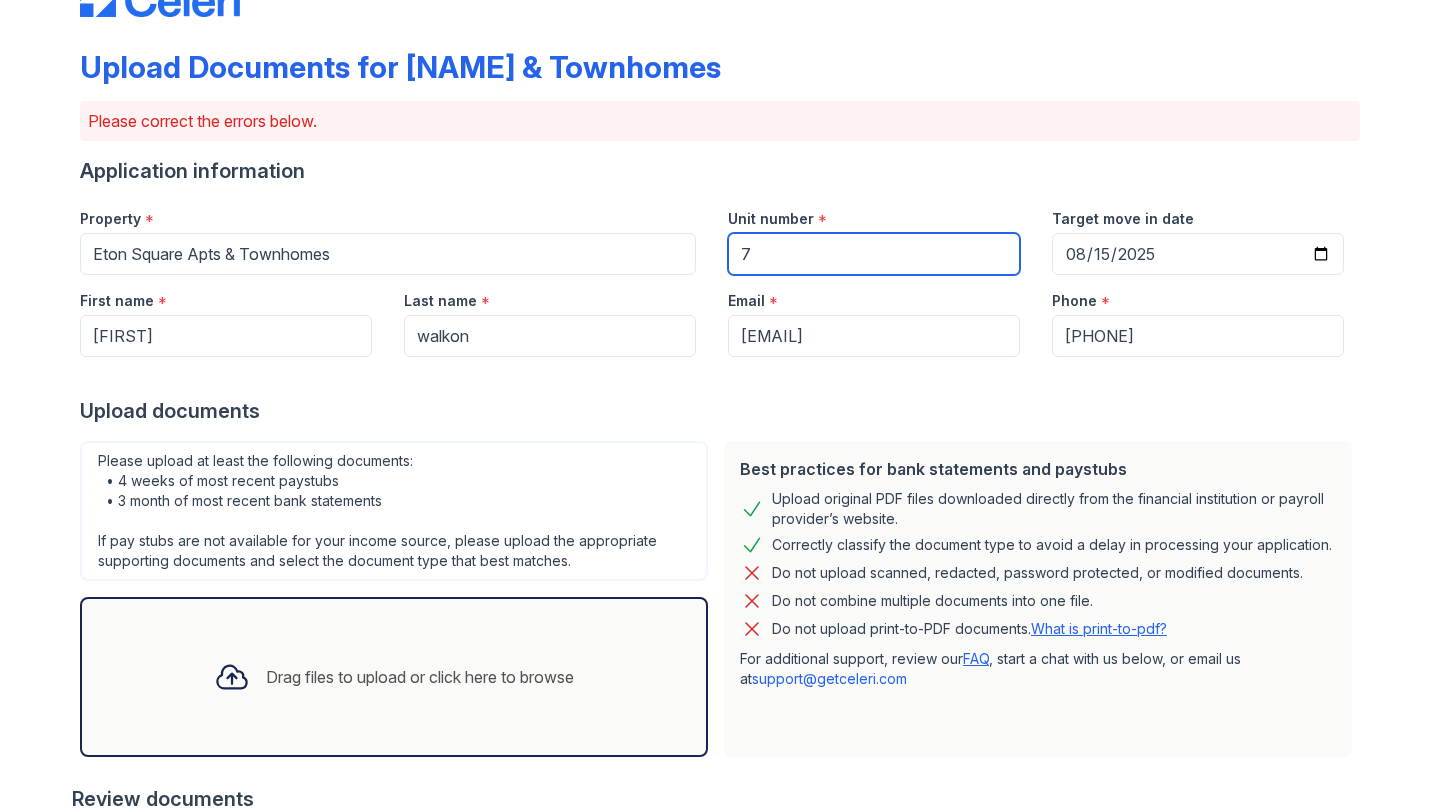 scroll, scrollTop: 137, scrollLeft: 0, axis: vertical 